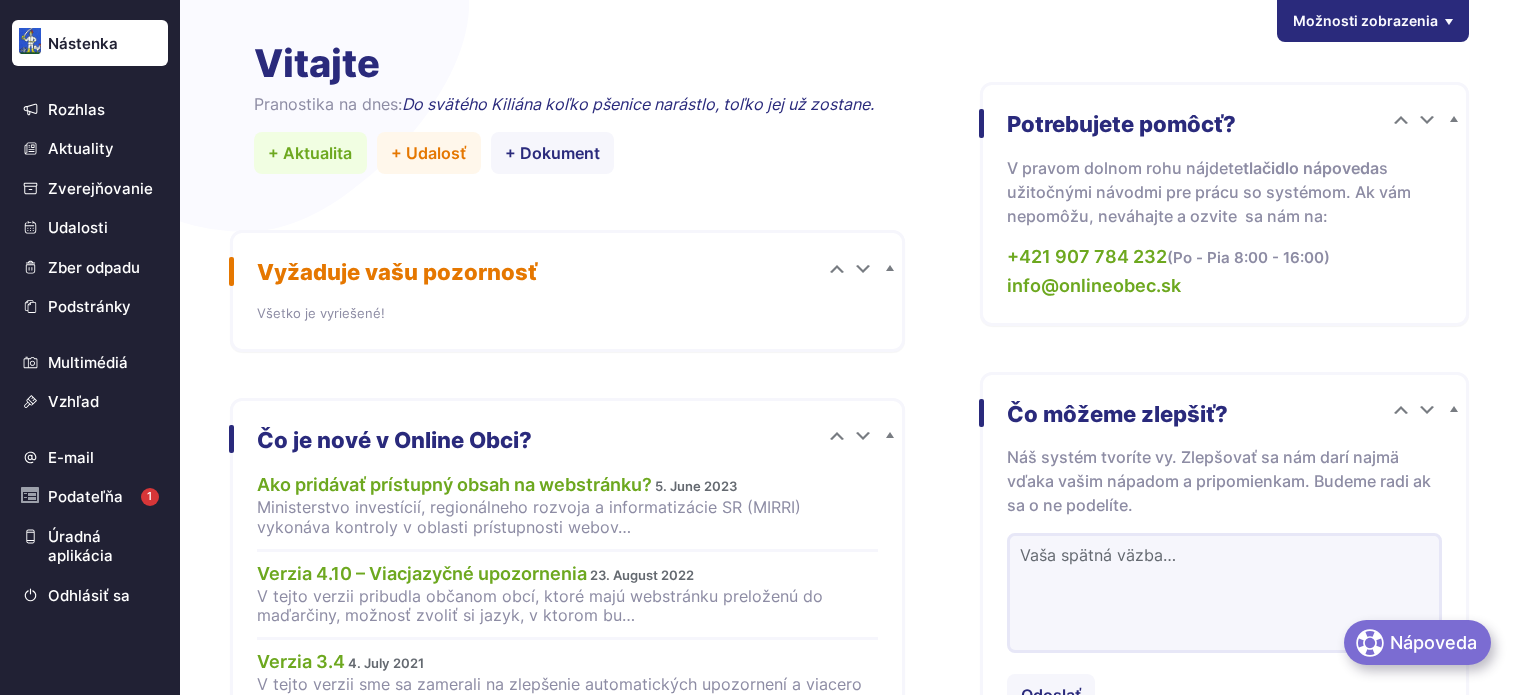 scroll, scrollTop: 0, scrollLeft: 0, axis: both 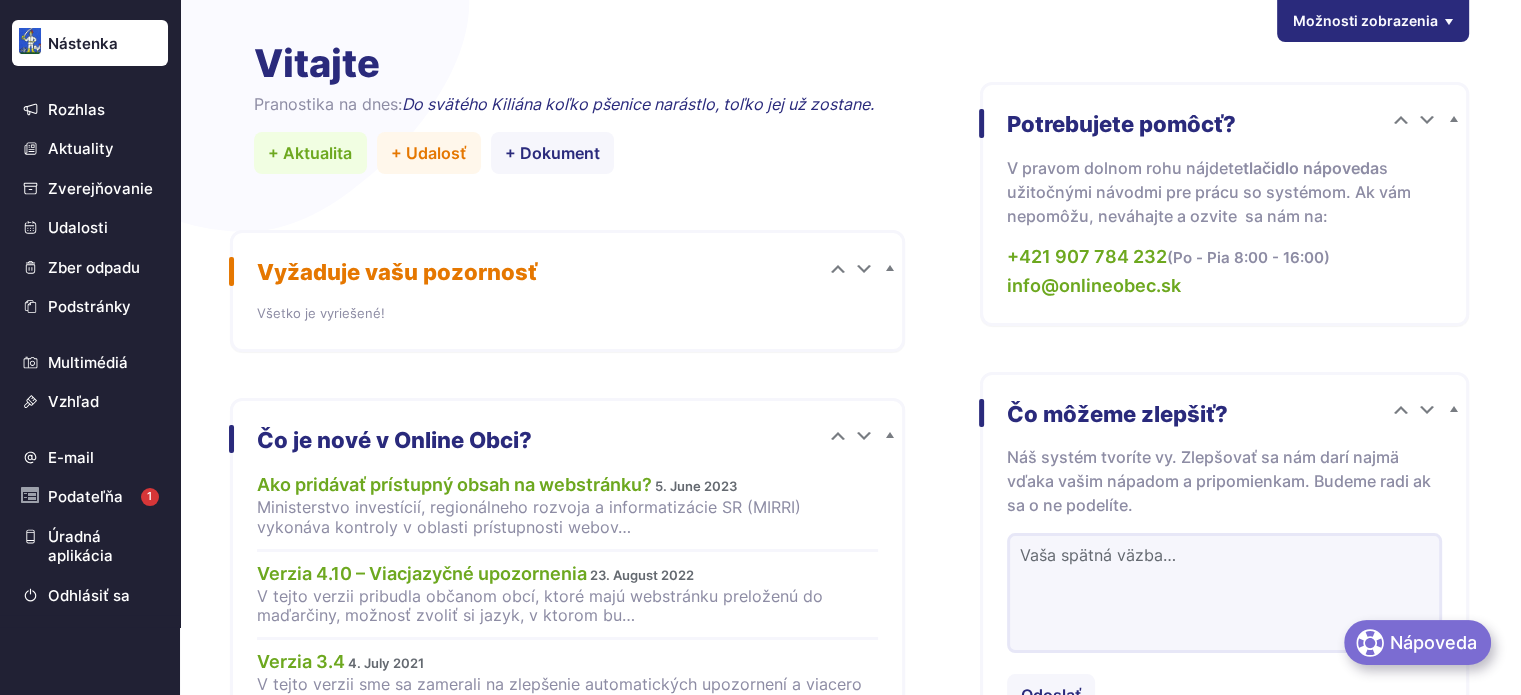 click on "Nástenka" at bounding box center (90, 44) 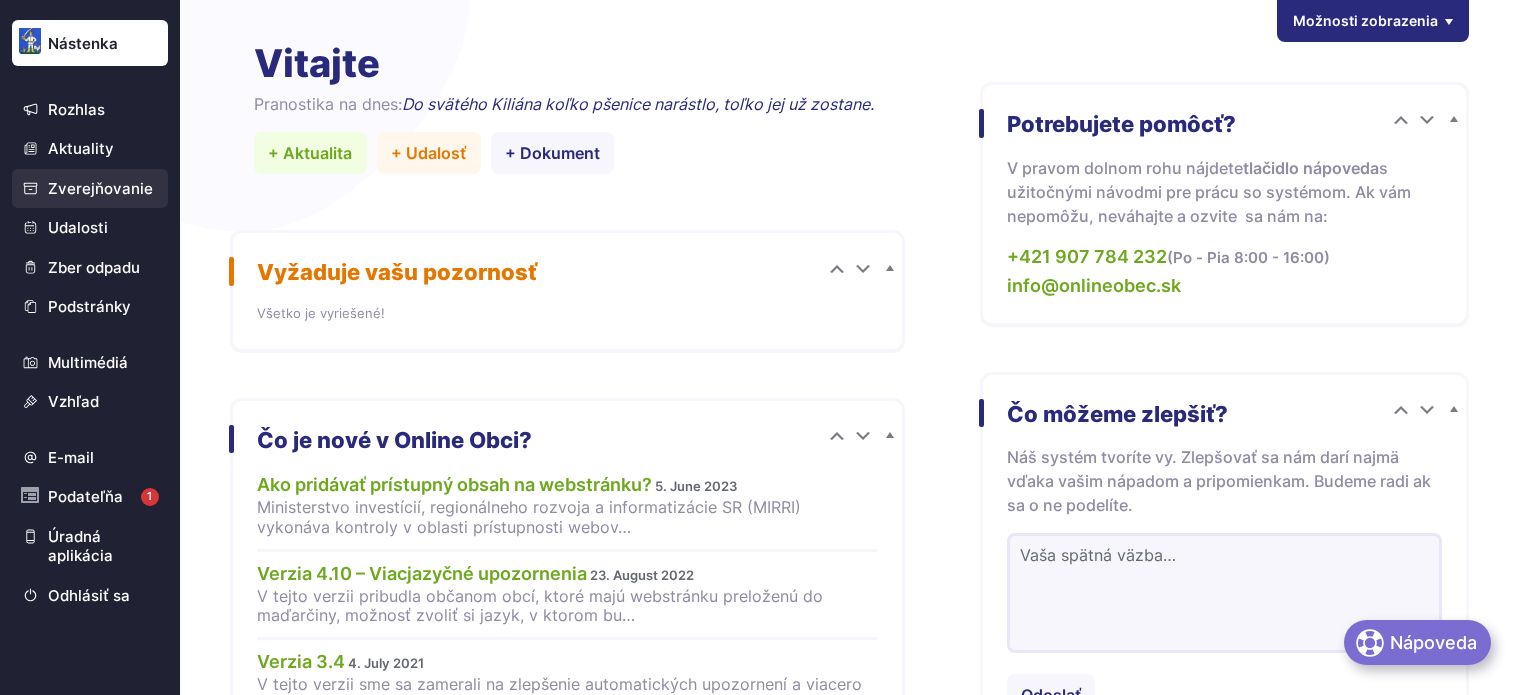 scroll, scrollTop: 0, scrollLeft: 0, axis: both 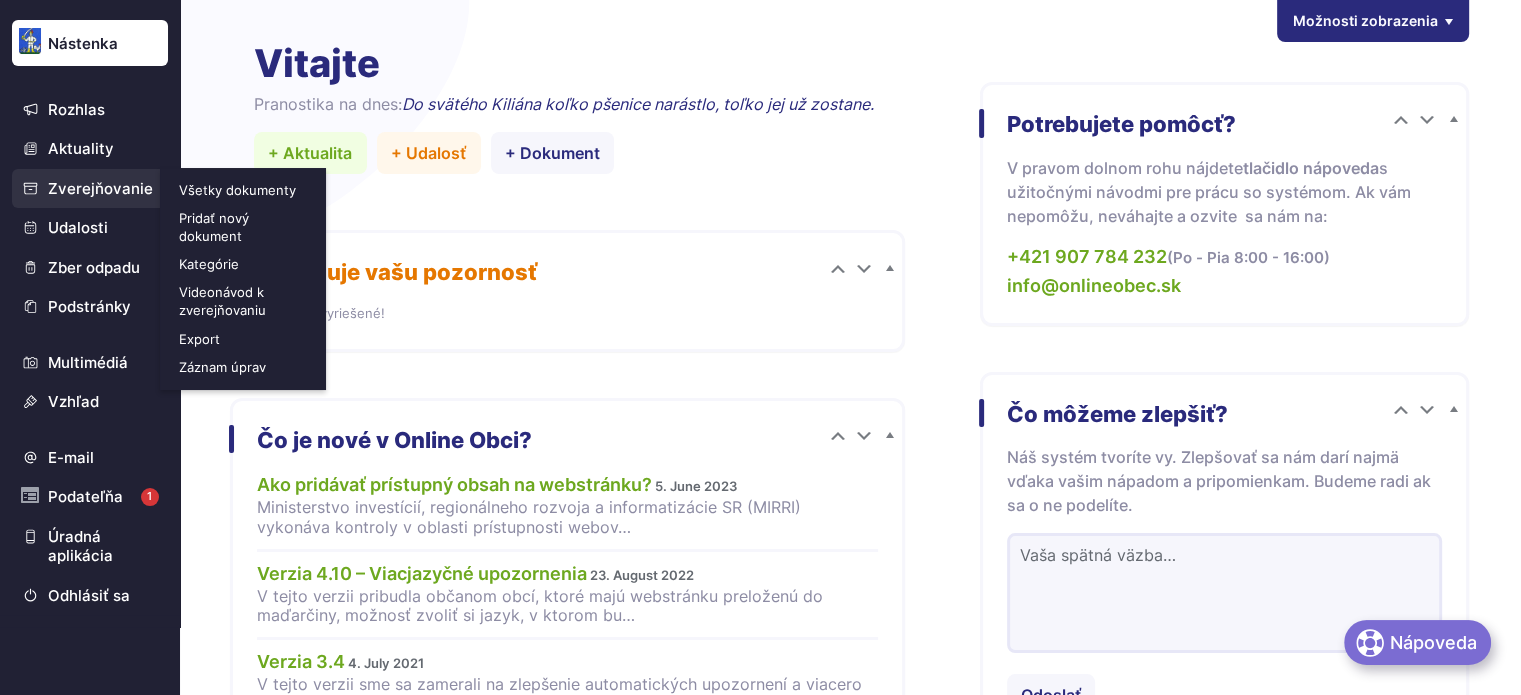 click on "Zverejňovanie" at bounding box center [90, 189] 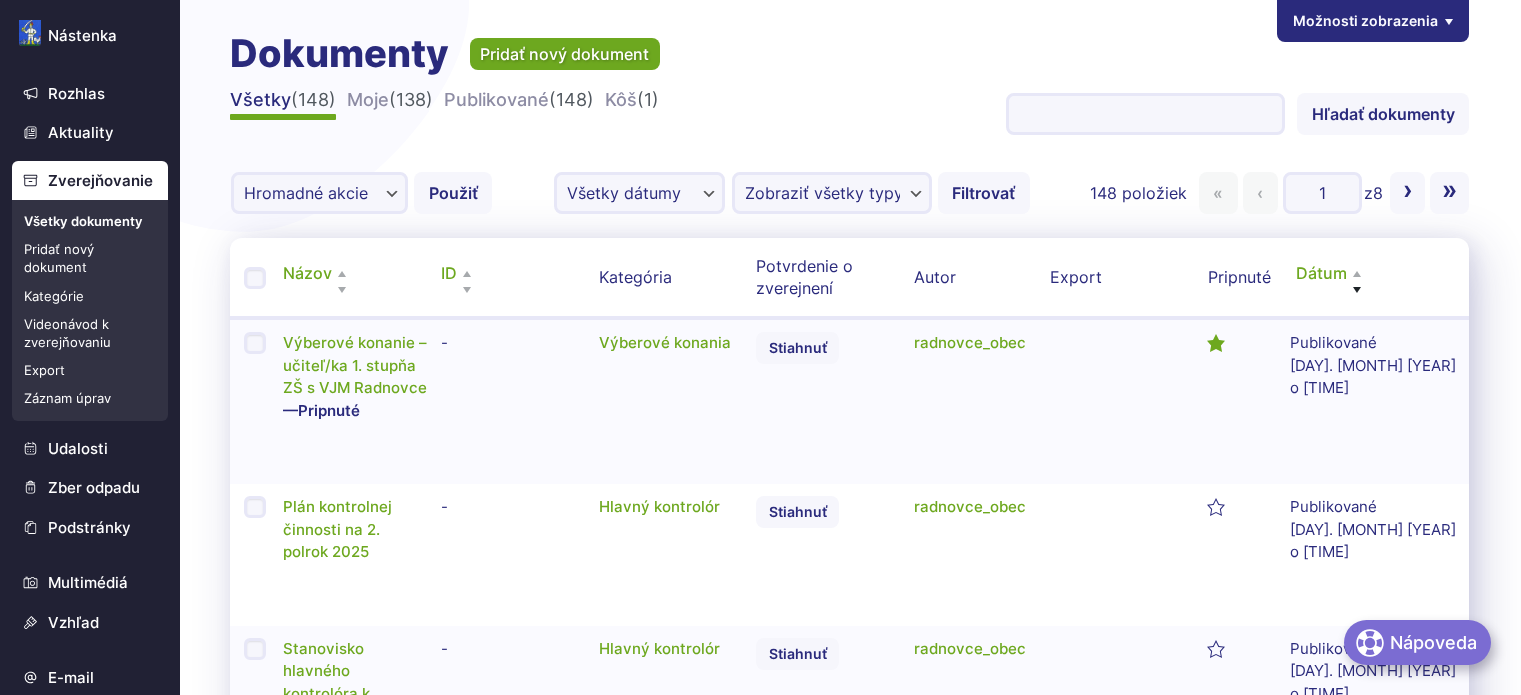 scroll, scrollTop: 0, scrollLeft: 0, axis: both 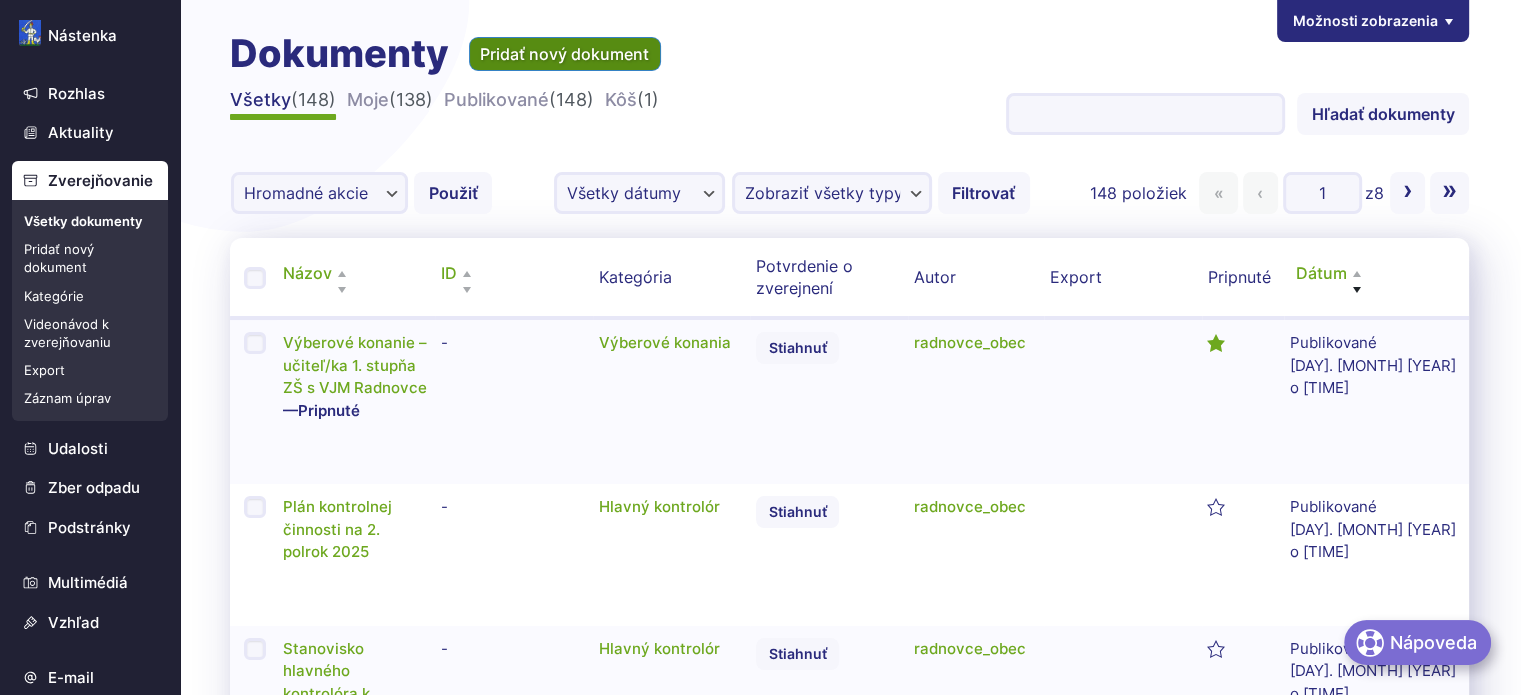 click on "Pridať nový dokument" at bounding box center [565, 54] 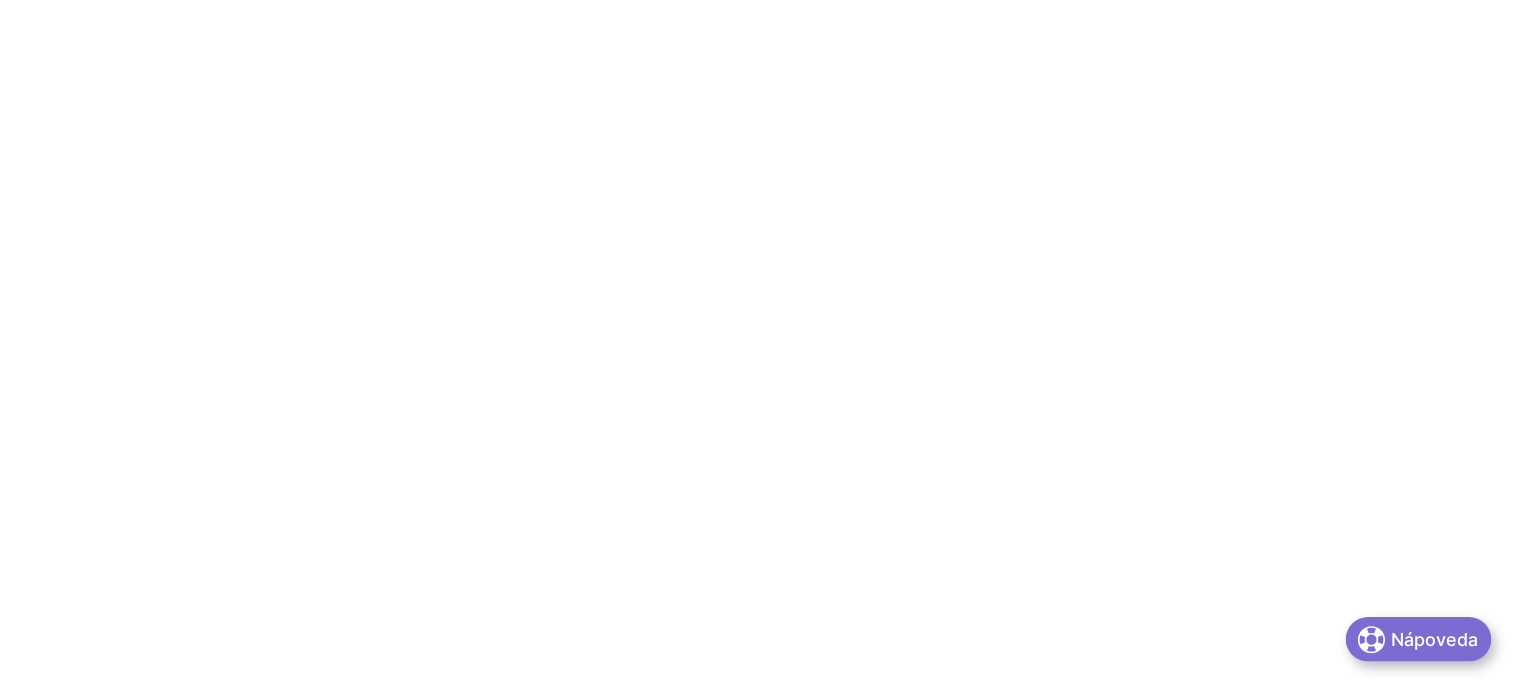 scroll, scrollTop: 0, scrollLeft: 0, axis: both 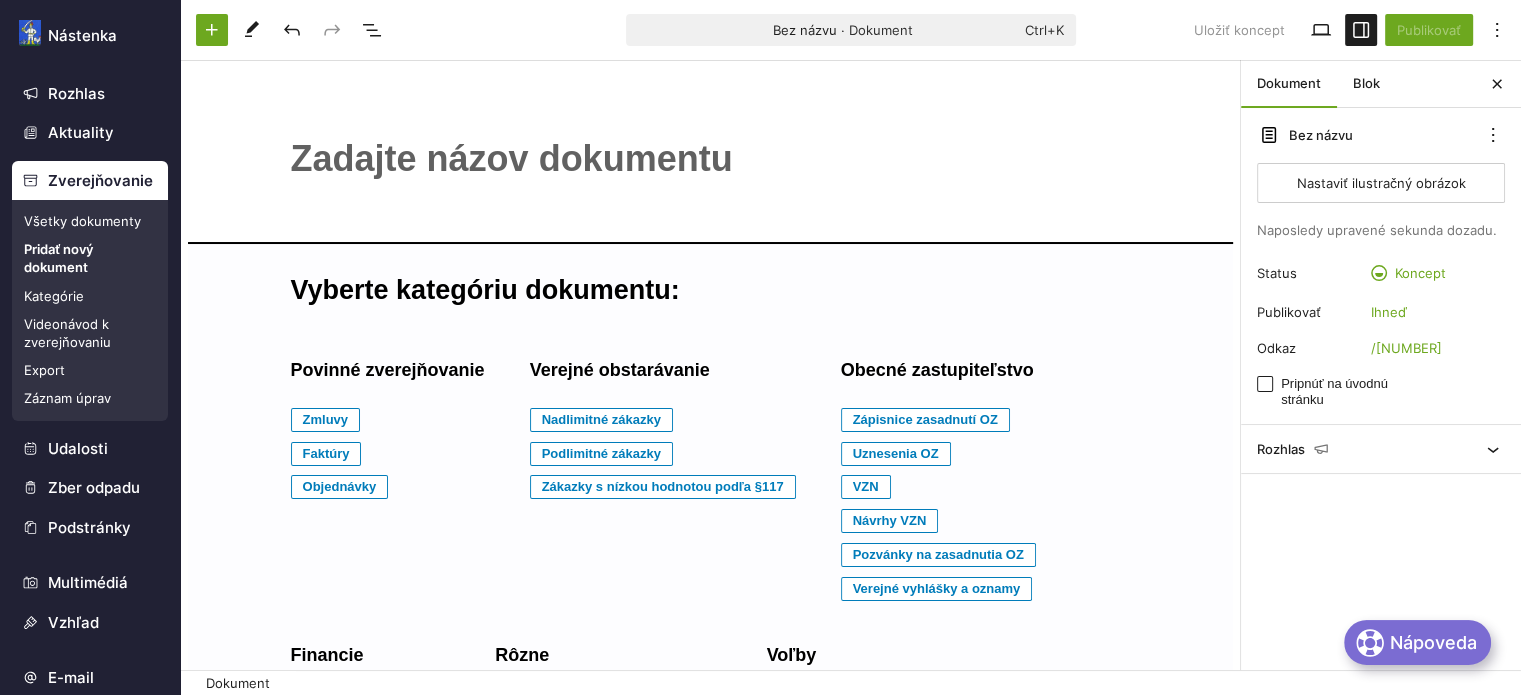 click on "﻿" at bounding box center (711, 159) 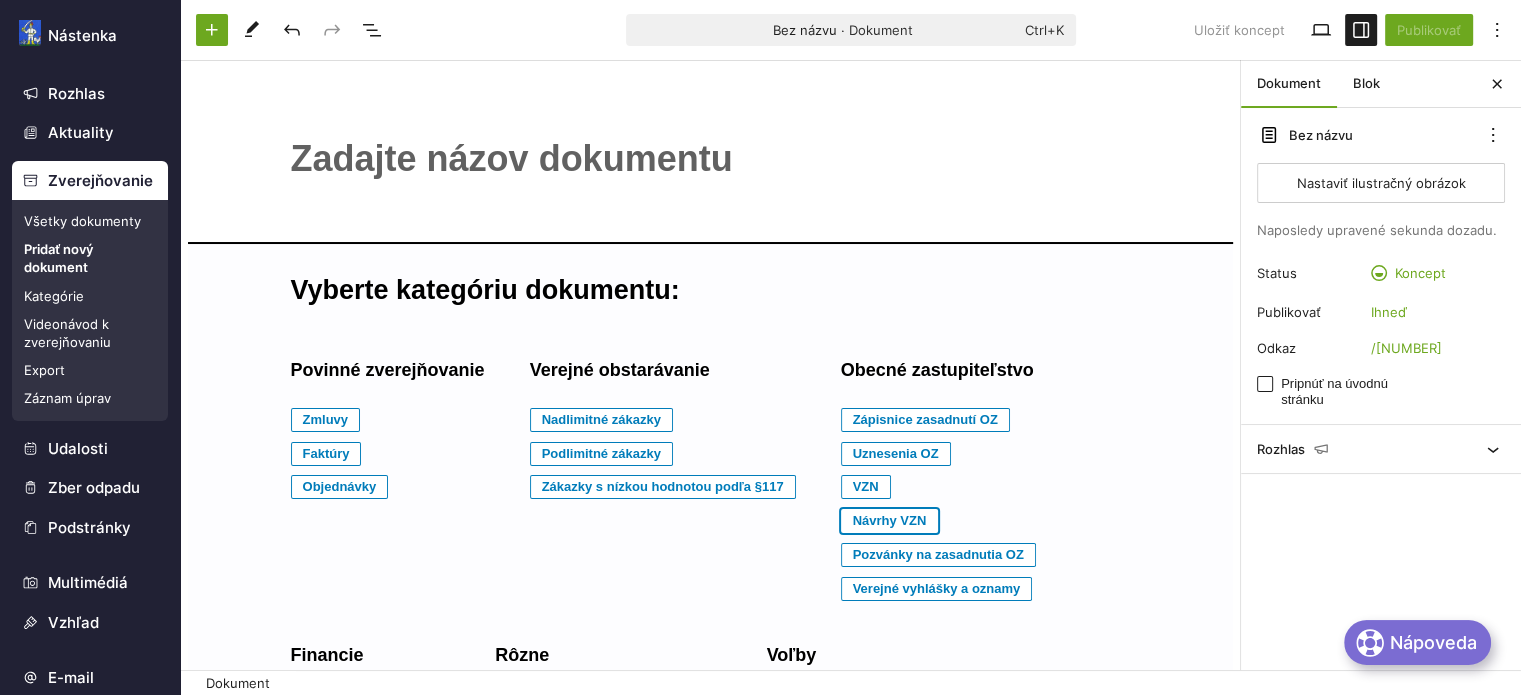 click on "Návrhy VZN" at bounding box center [326, 420] 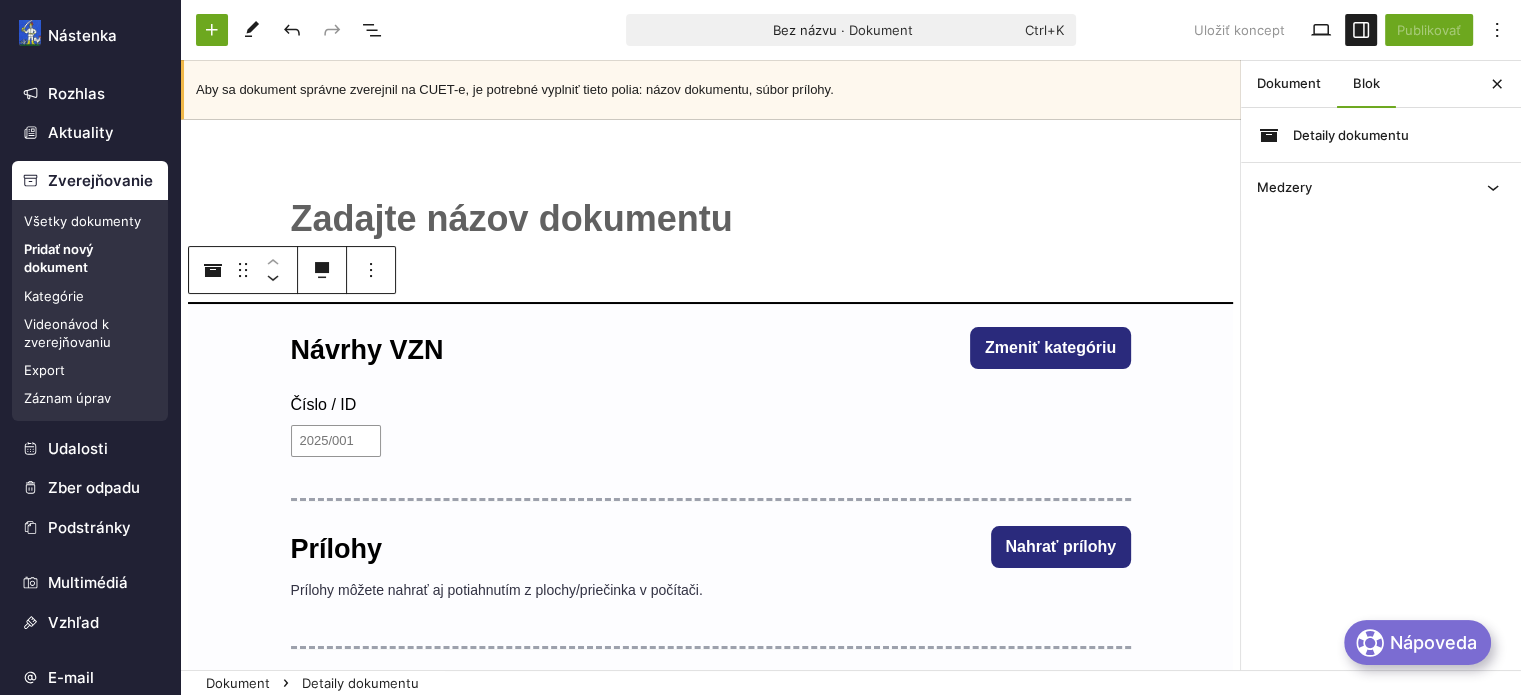 click on "﻿" at bounding box center (711, 219) 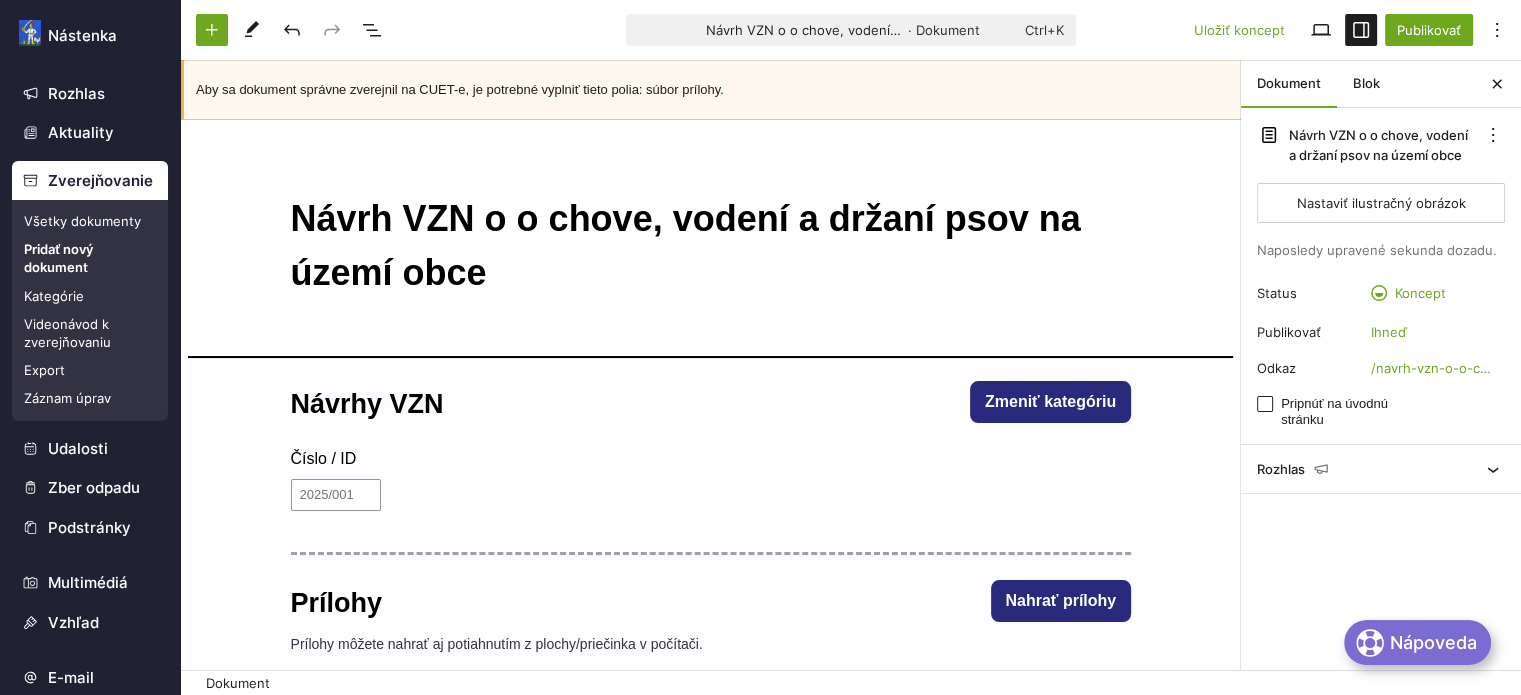 click on "Návrh VZN o o chove, vodení a držaní psov na území obce" at bounding box center (711, 246) 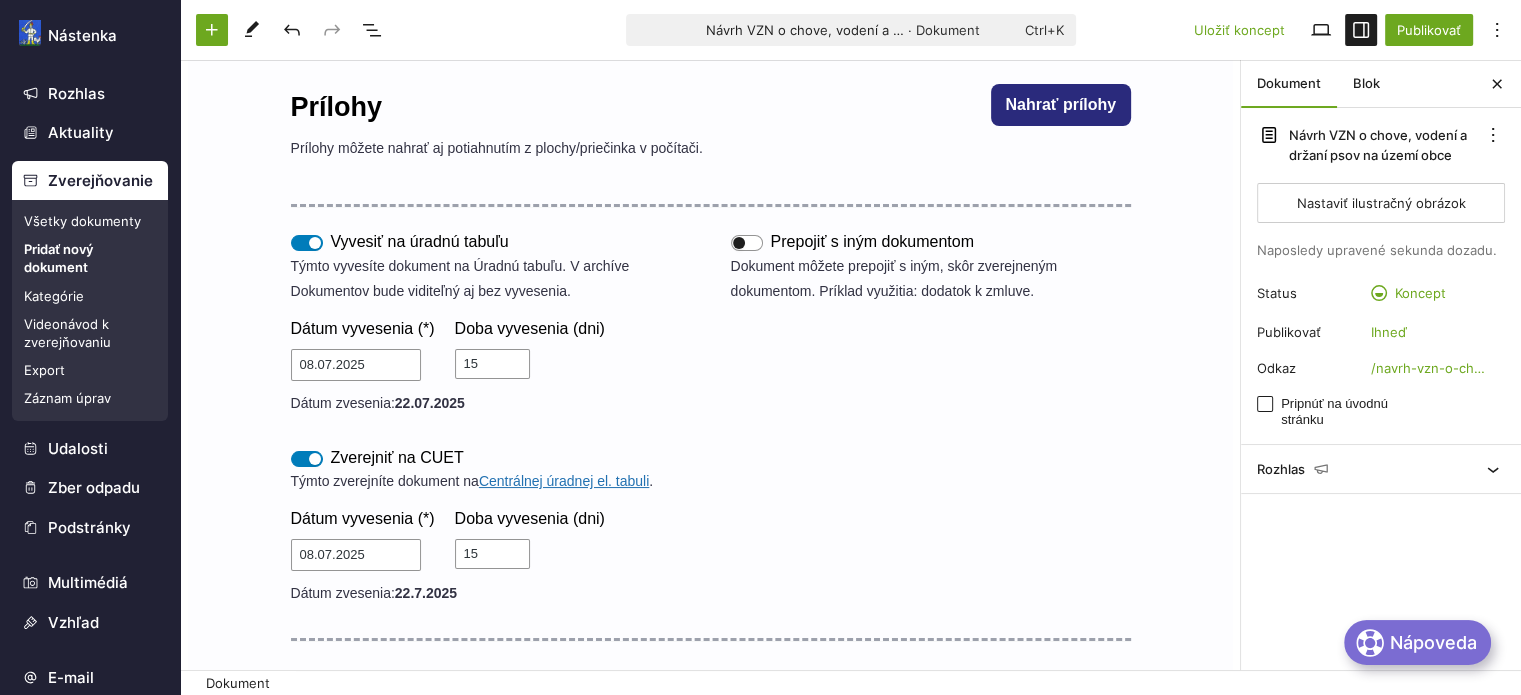 scroll, scrollTop: 500, scrollLeft: 0, axis: vertical 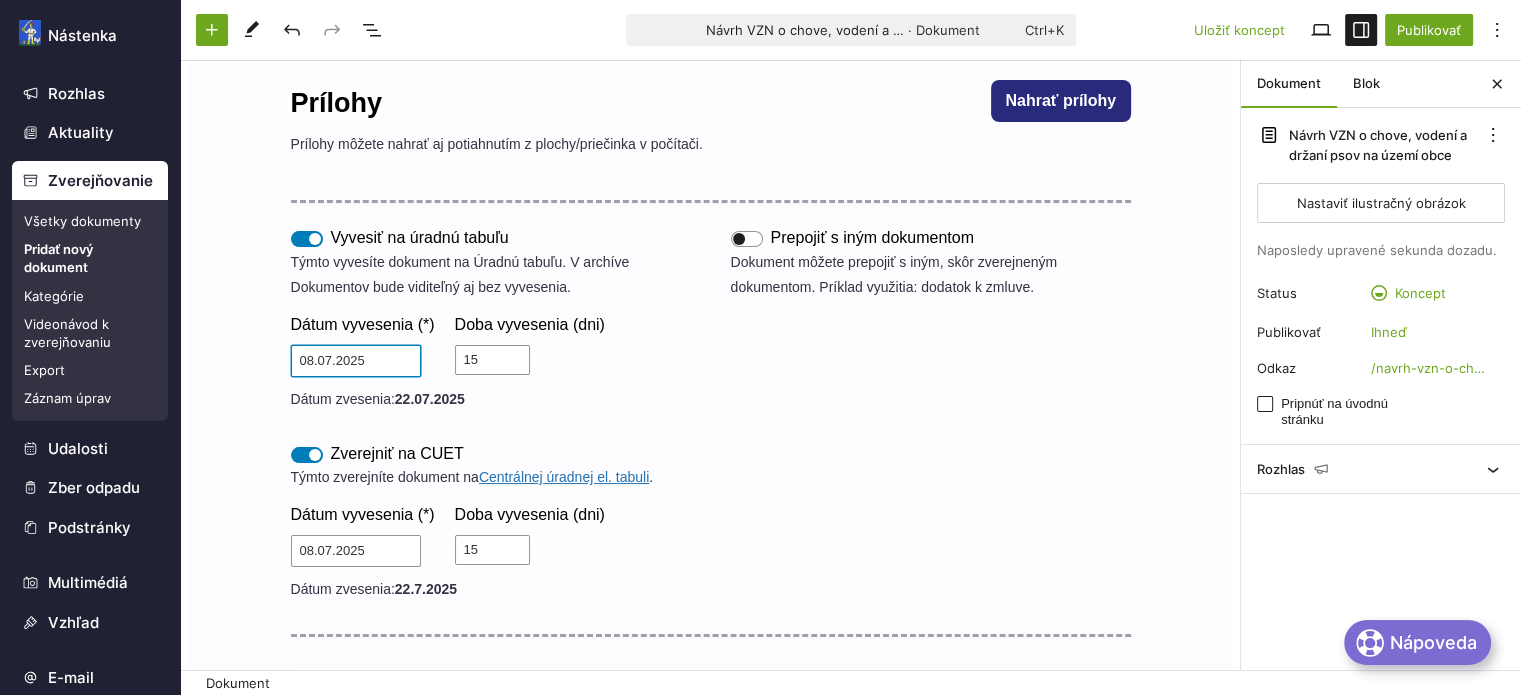click on "08.07.2025" at bounding box center (356, 361) 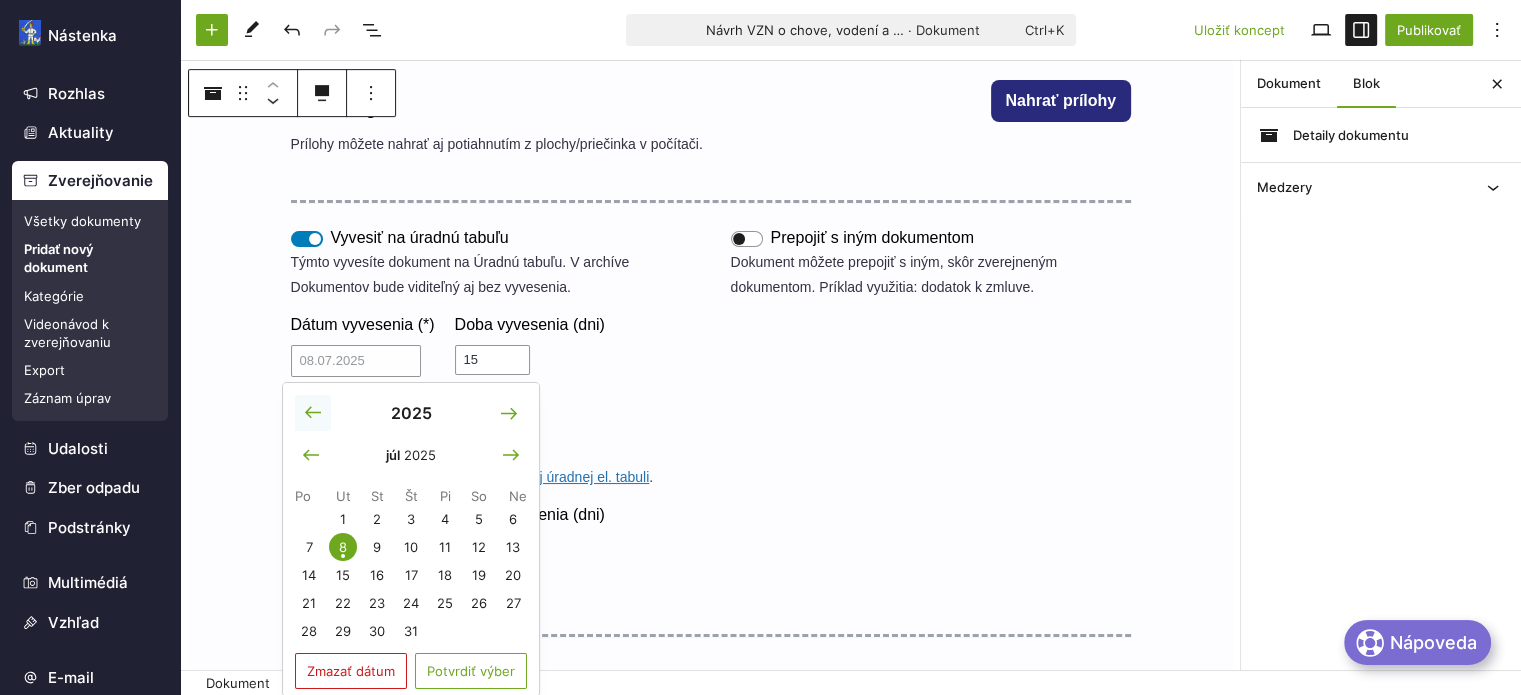 click at bounding box center [313, 413] 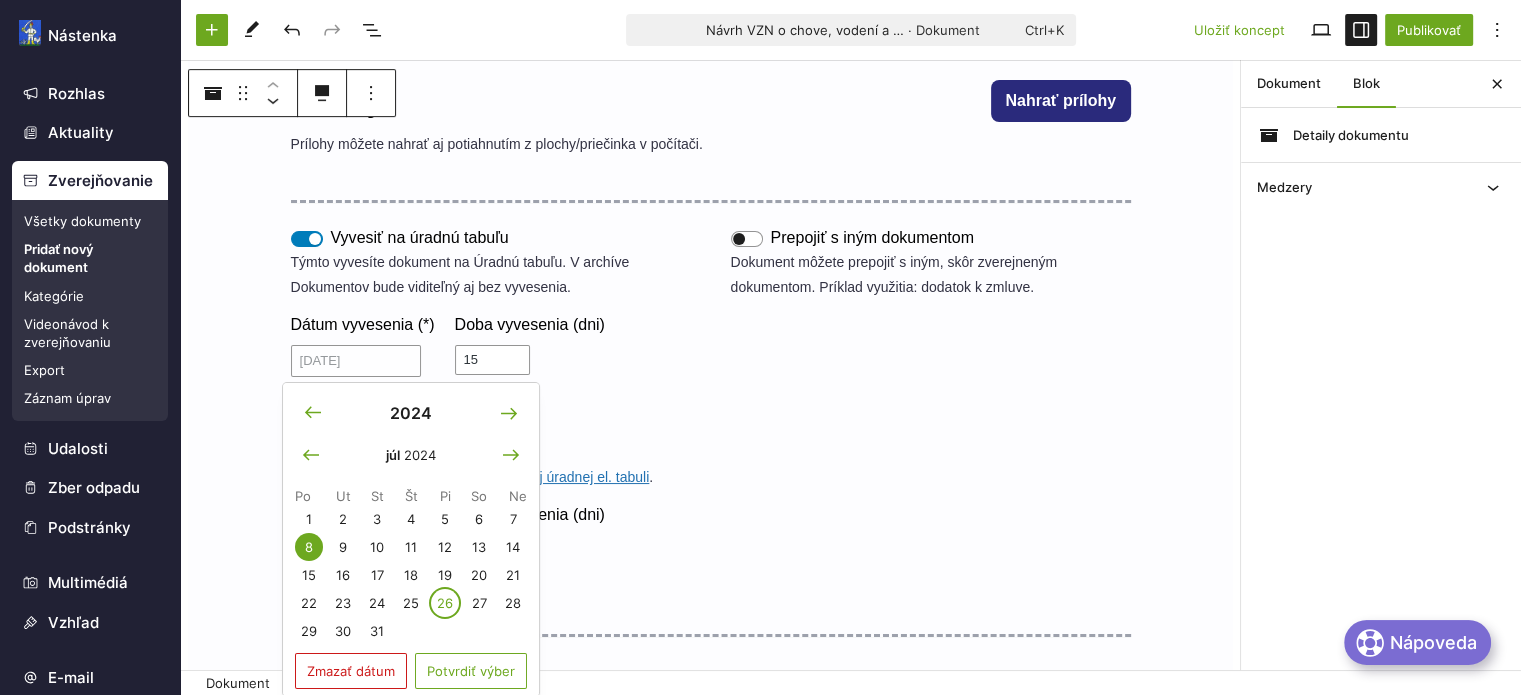 click on "26" at bounding box center (445, 603) 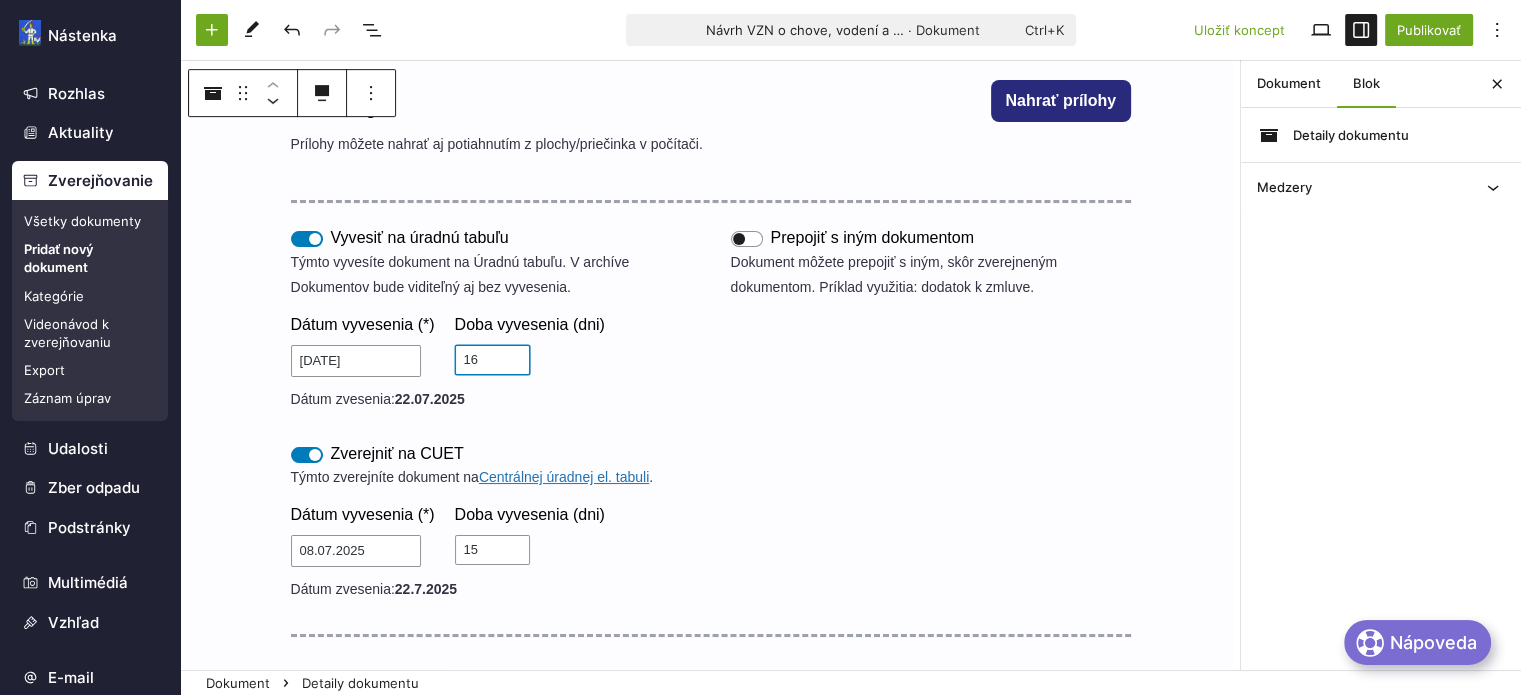 click on "16" at bounding box center (492, 360) 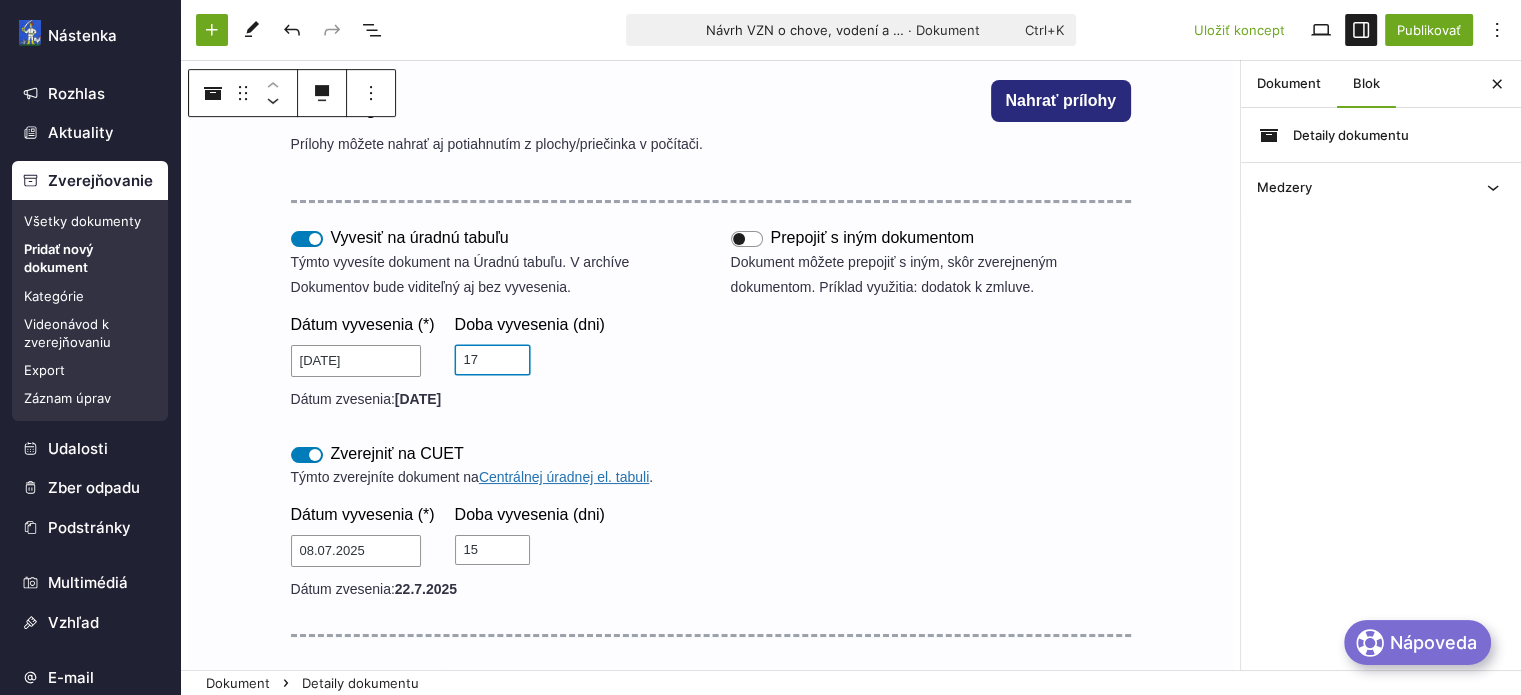 click on "17" at bounding box center [492, 360] 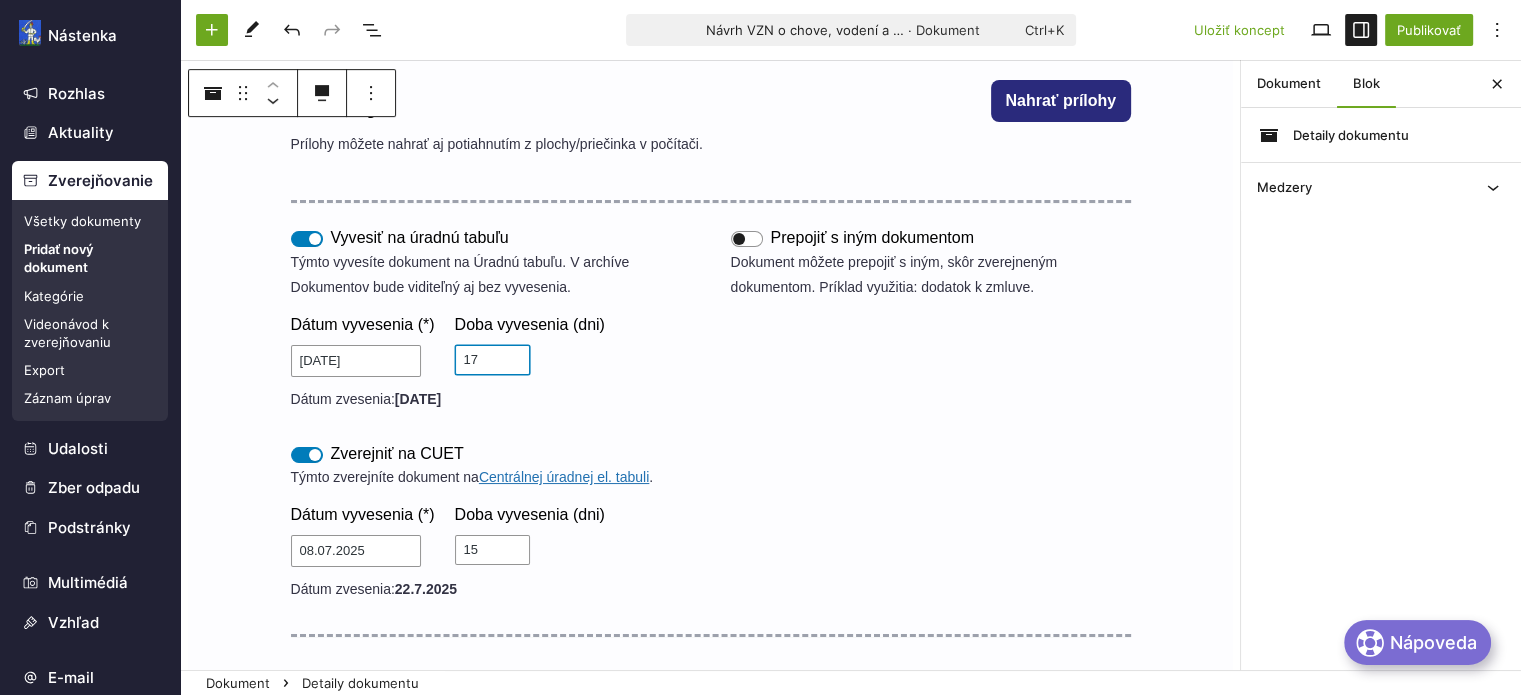 click on "17" at bounding box center (492, 360) 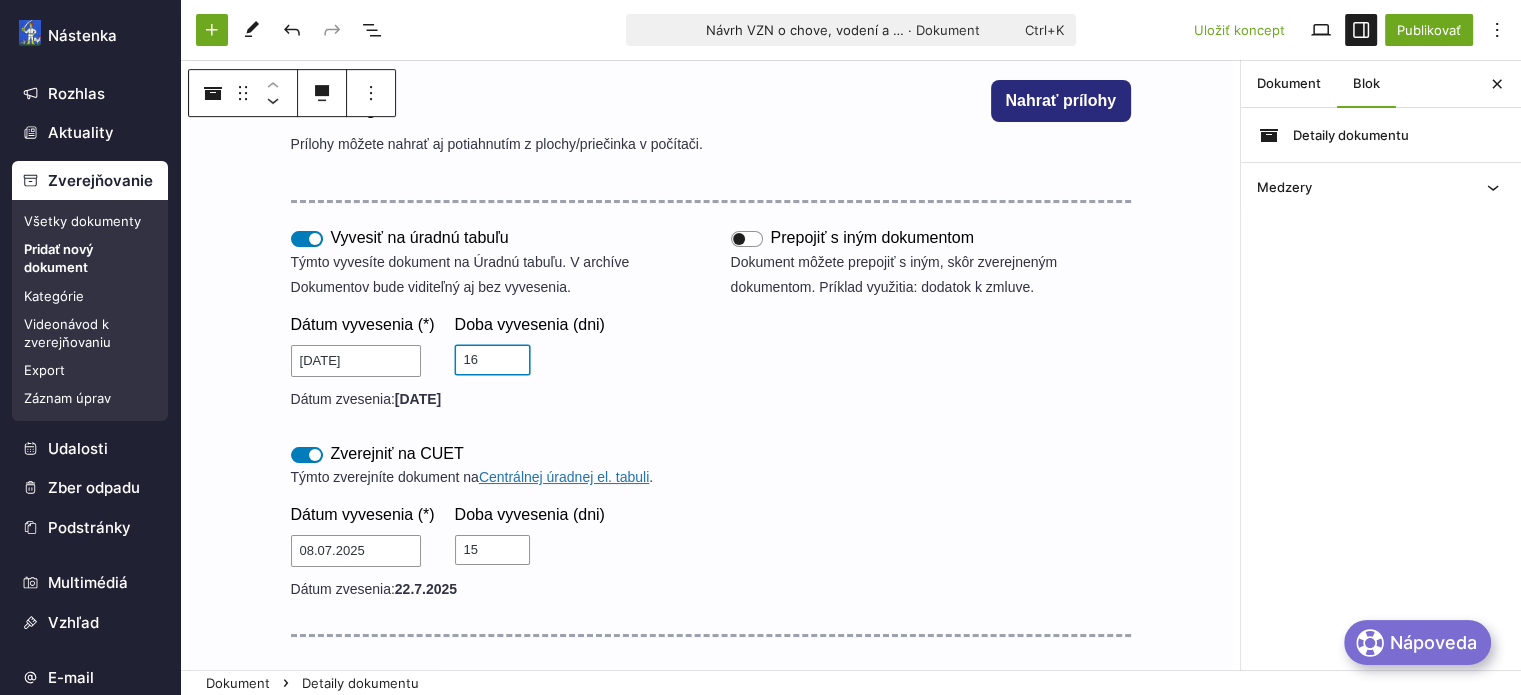click on "16" at bounding box center [492, 360] 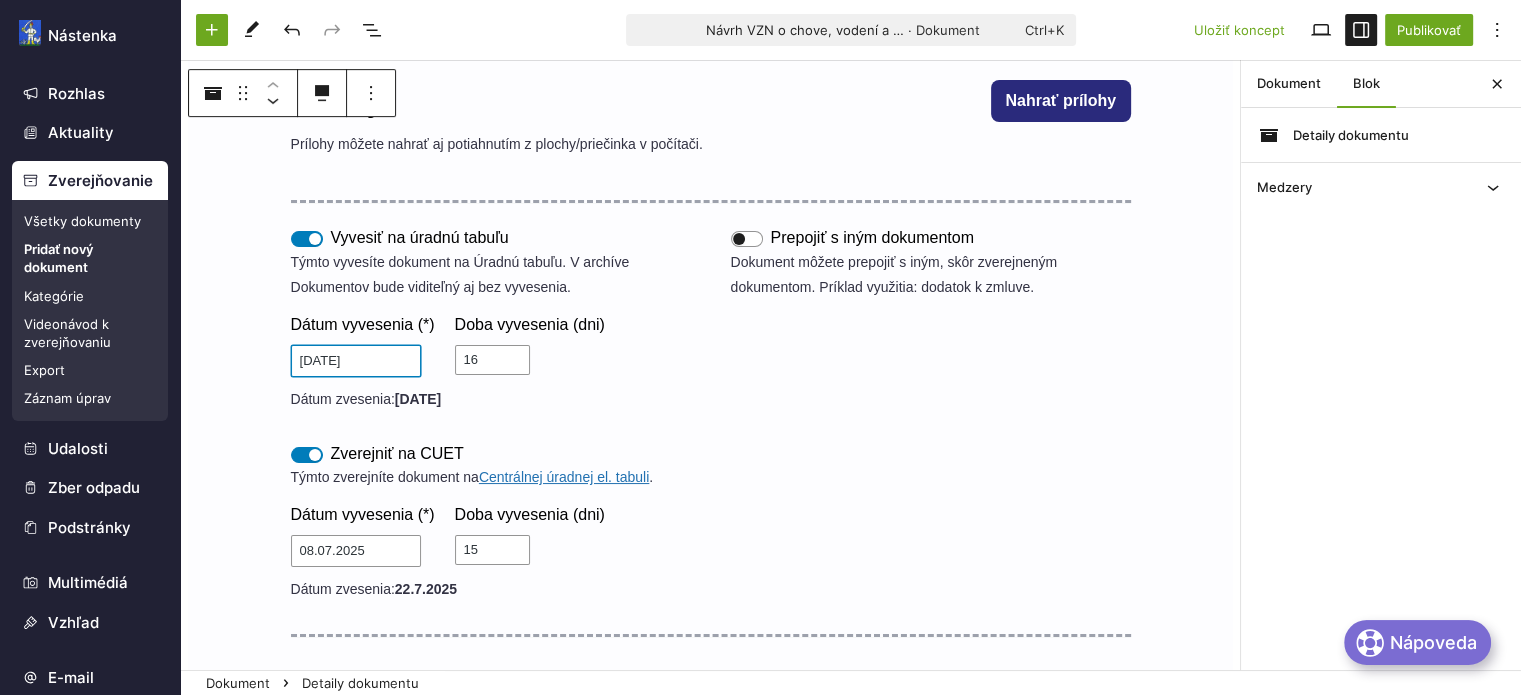 click on "26.07.2024" at bounding box center [356, 361] 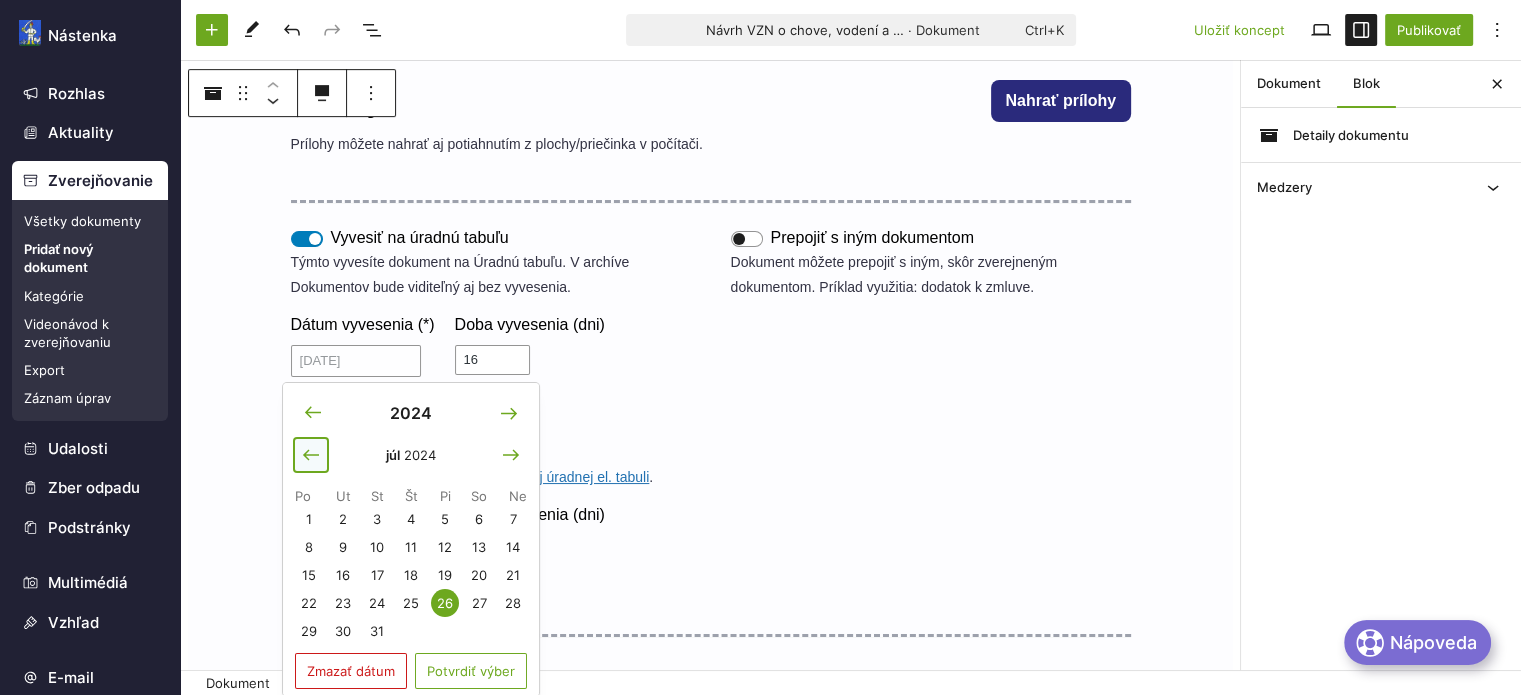 click at bounding box center (311, 455) 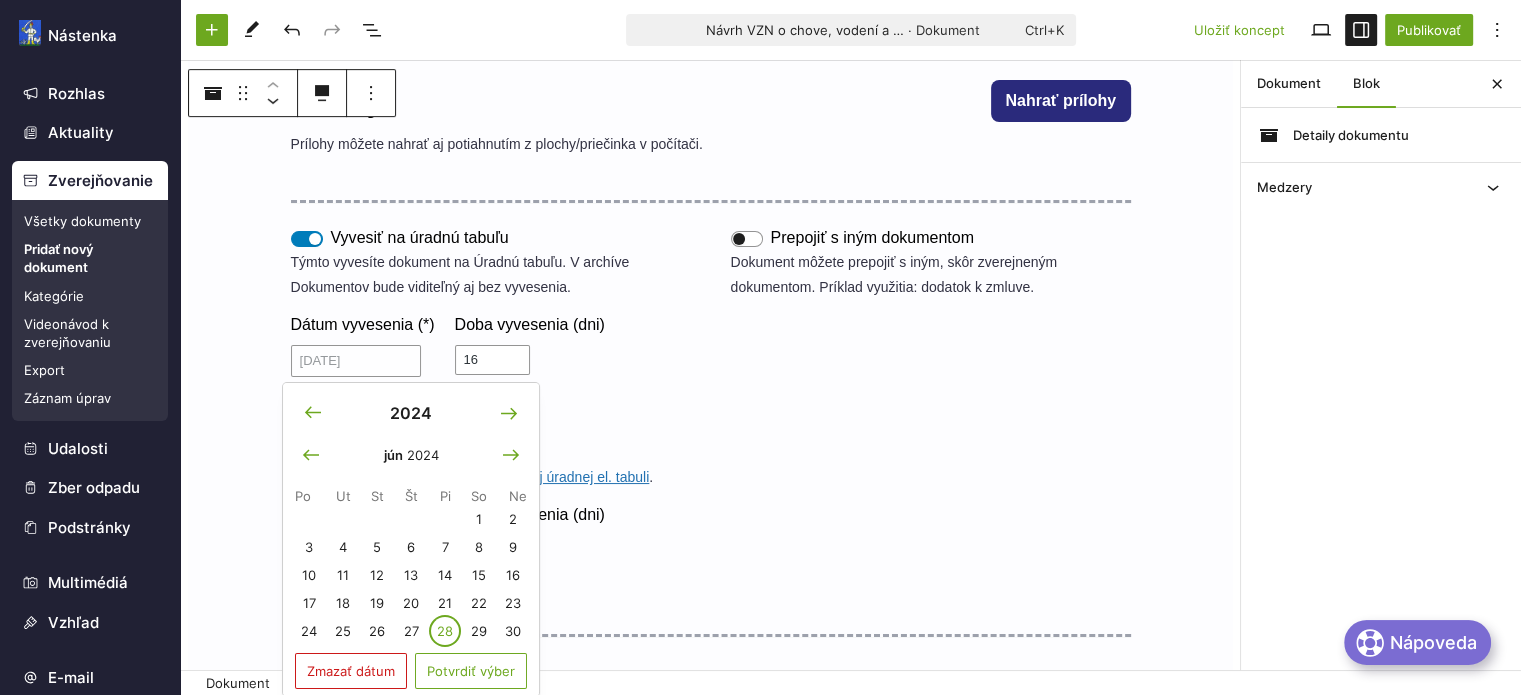 click on "28" at bounding box center [445, 631] 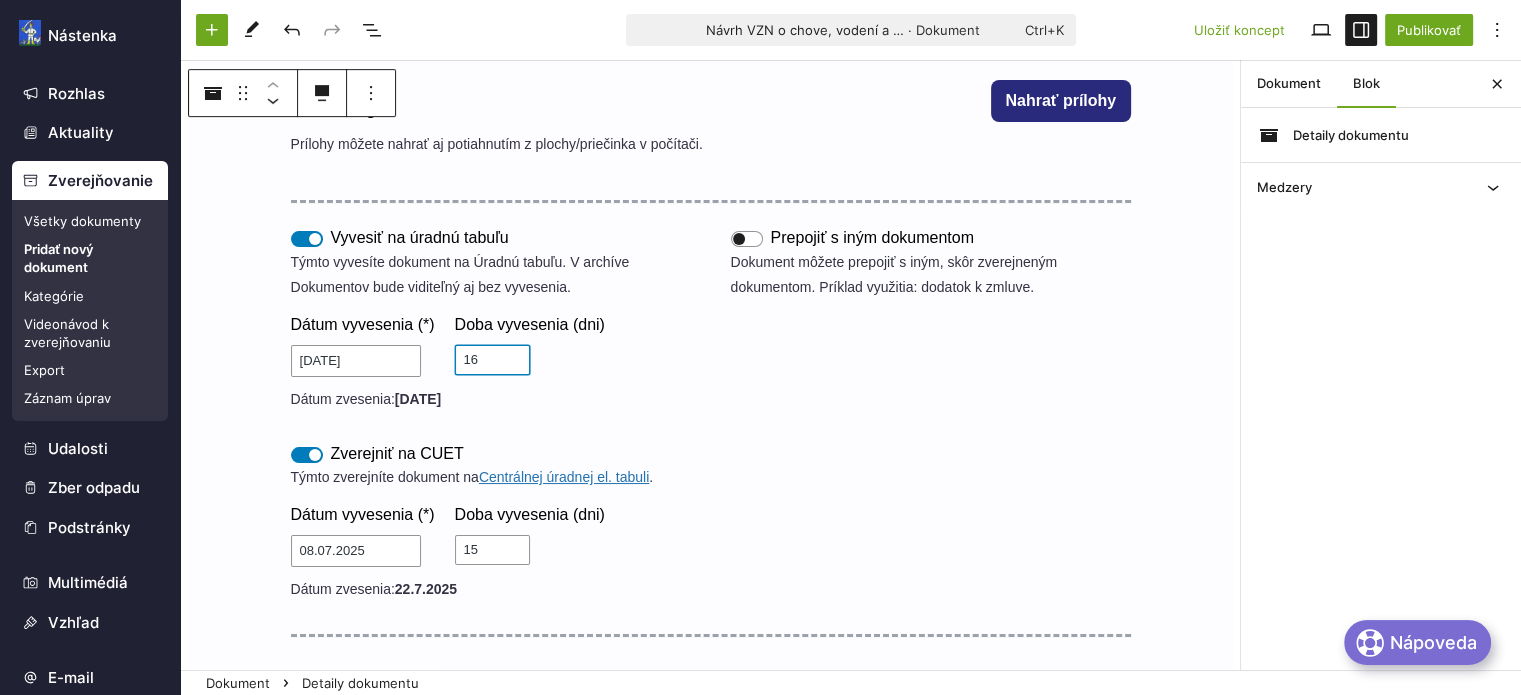 click on "16" at bounding box center [492, 360] 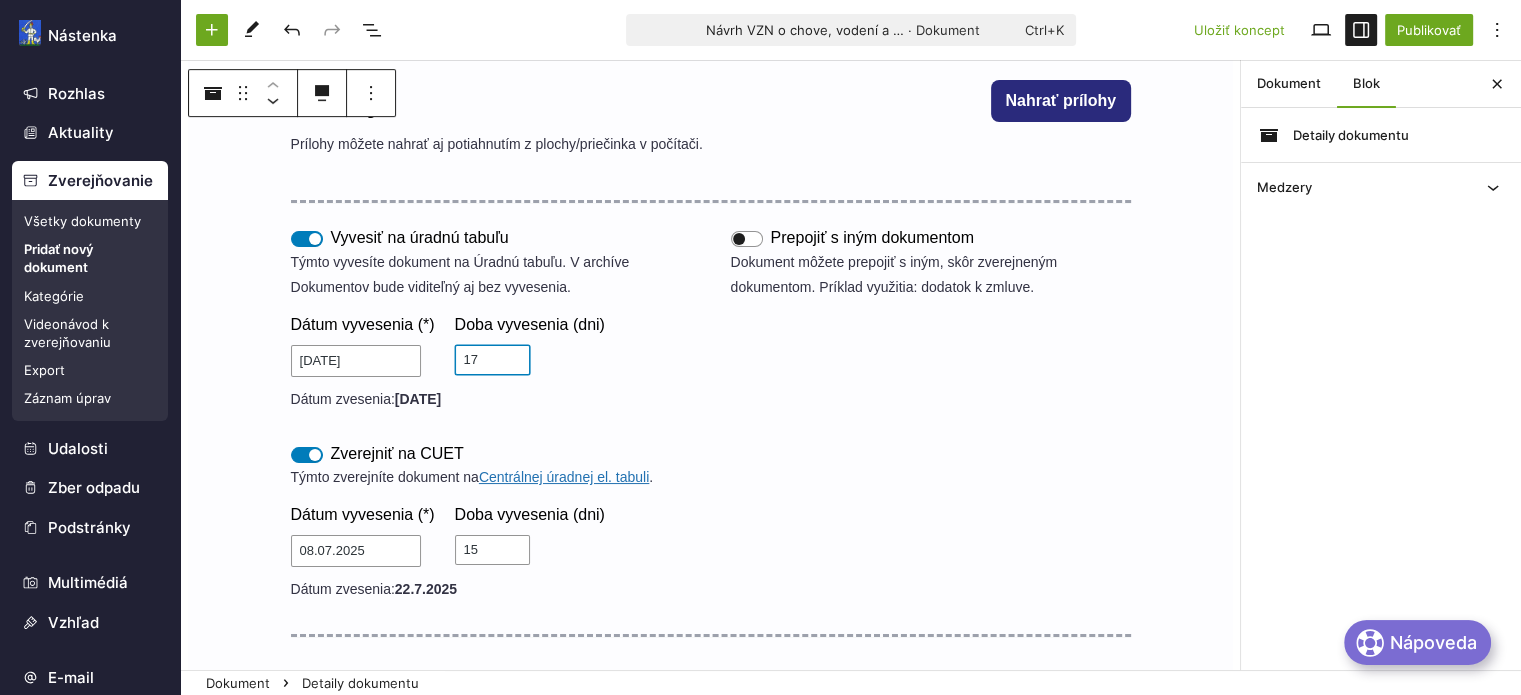 click on "17" at bounding box center (492, 360) 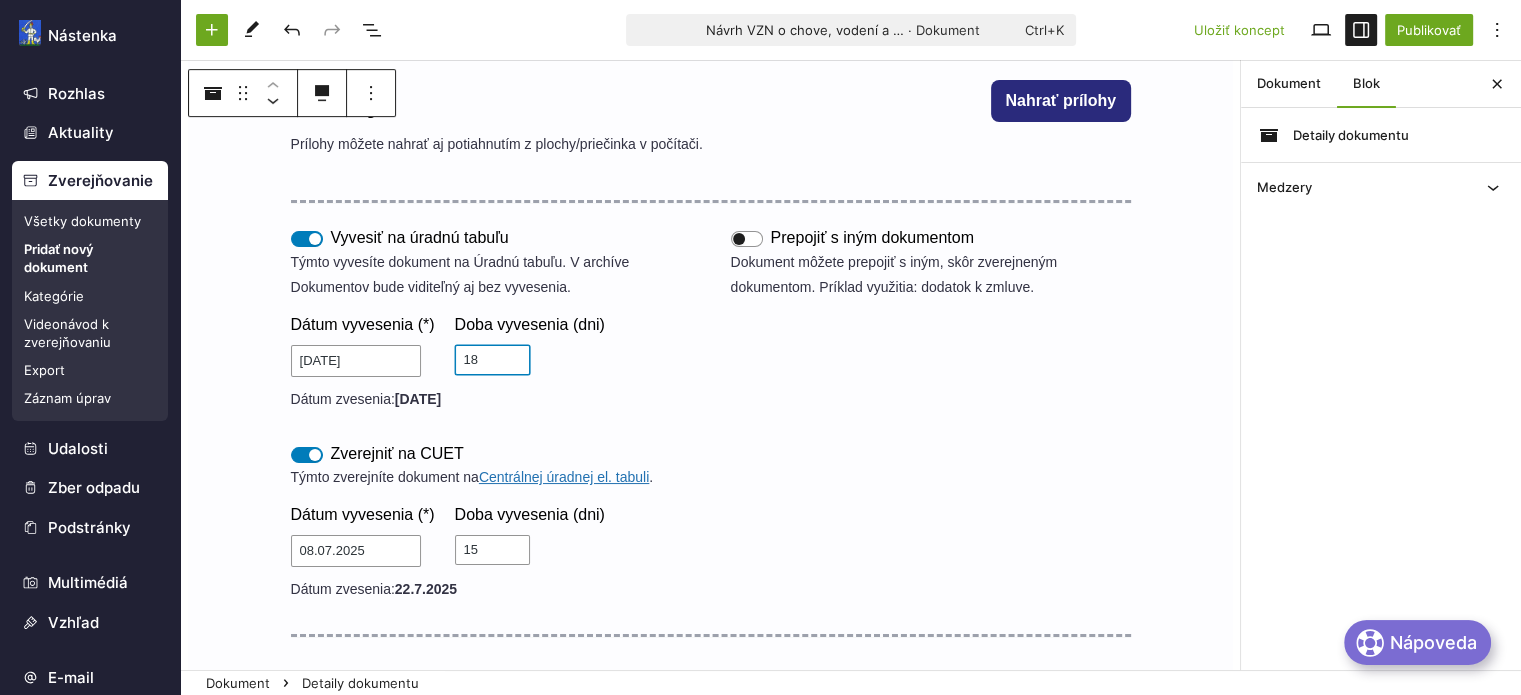 click on "18" at bounding box center (492, 360) 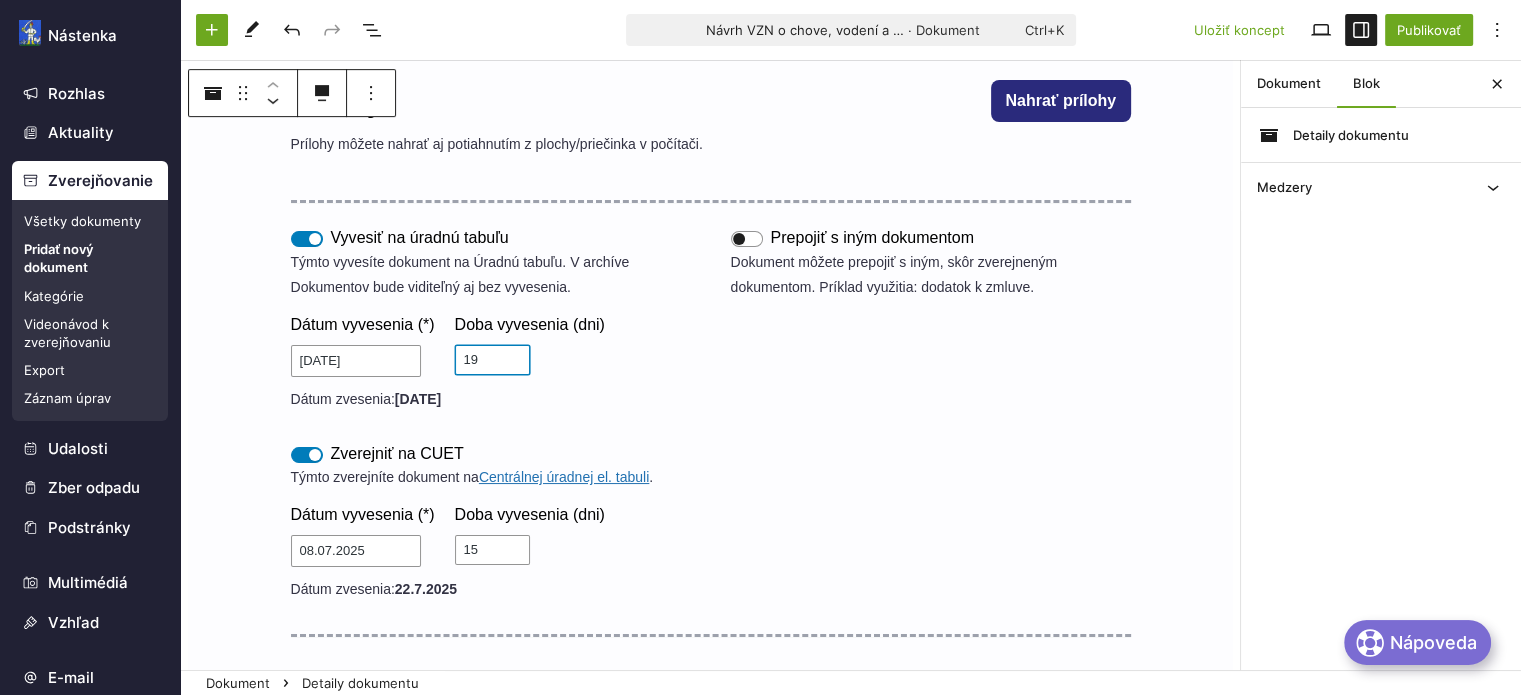 click on "19" at bounding box center [492, 360] 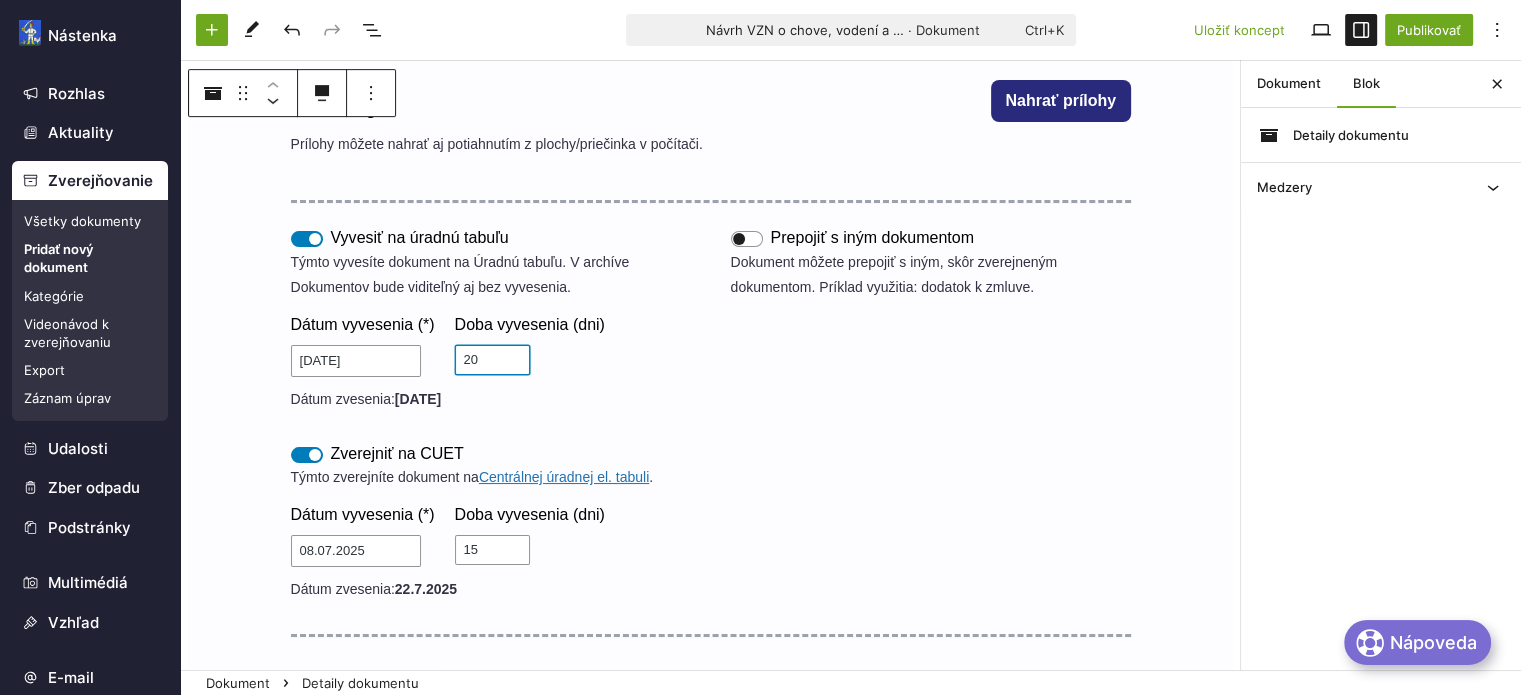 click on "20" at bounding box center (492, 360) 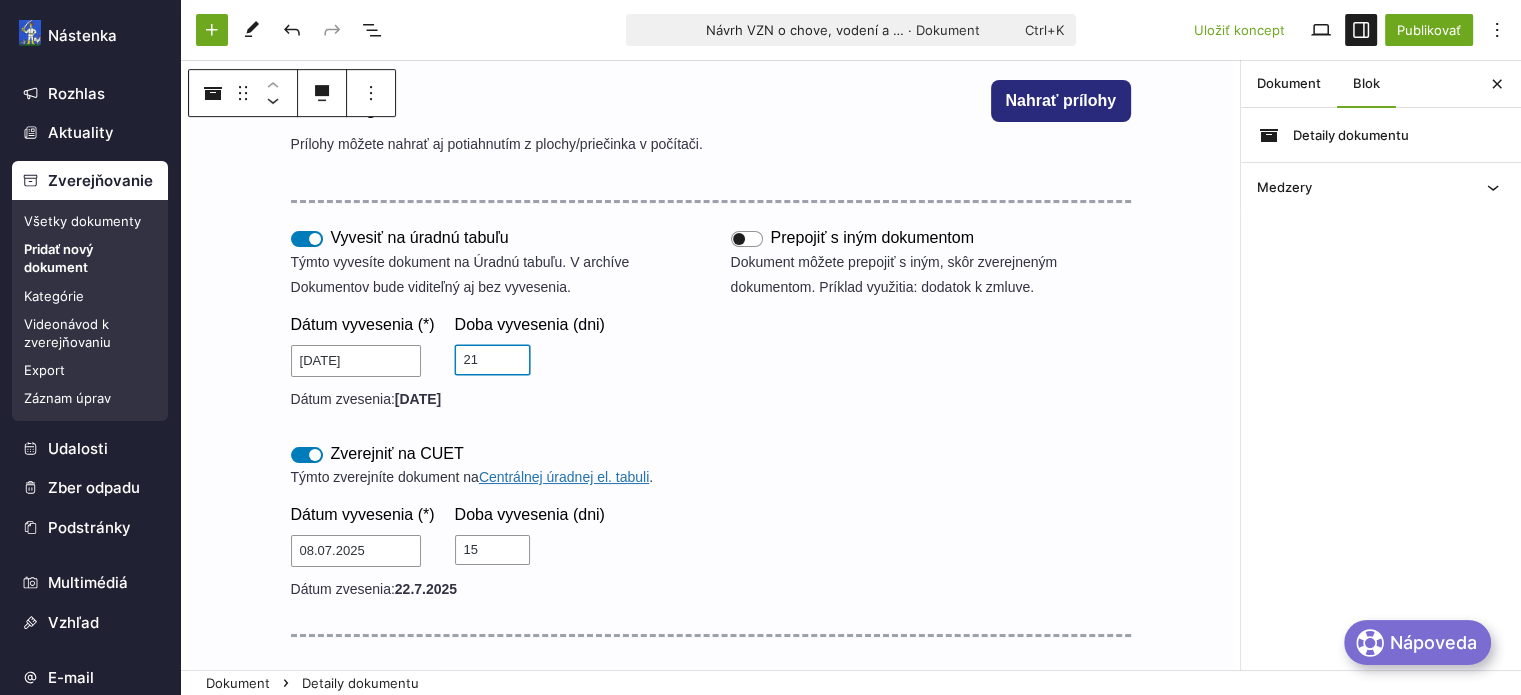 type on "21" 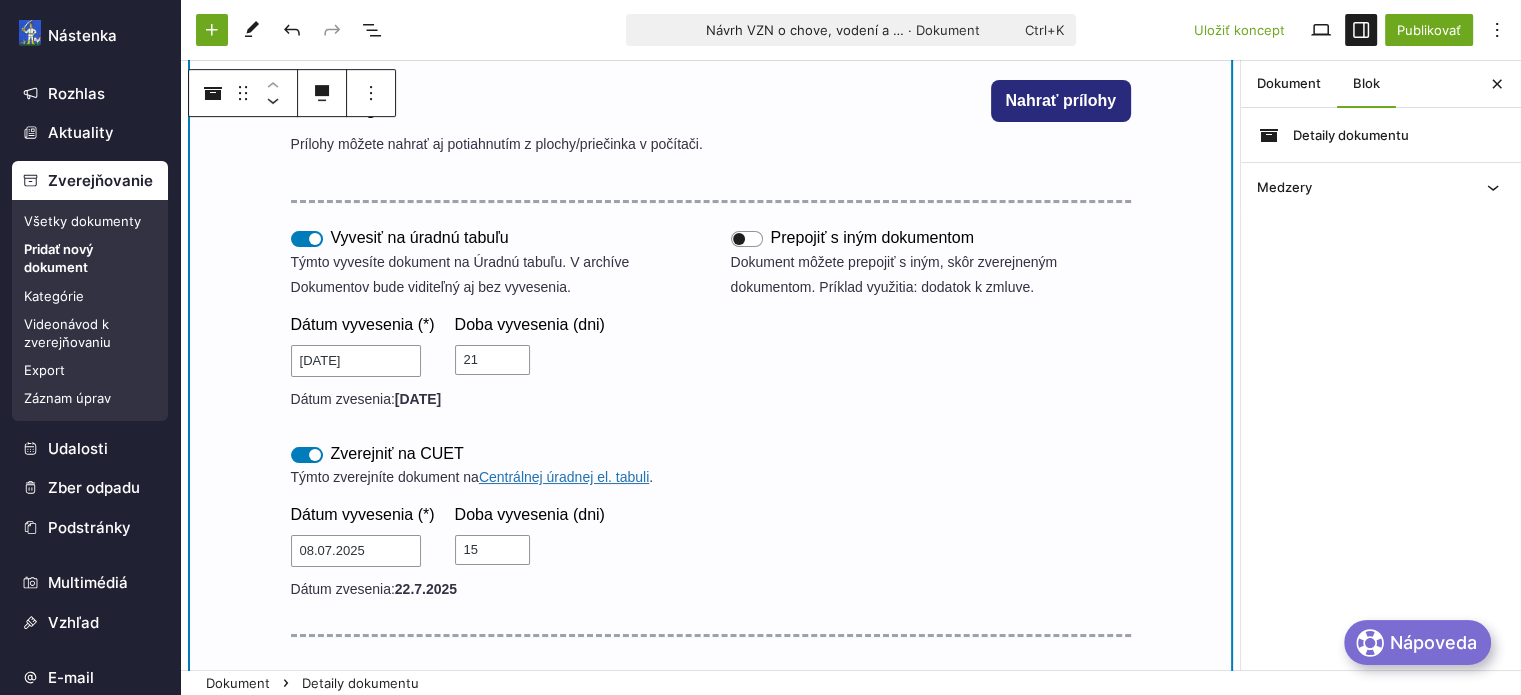 click on "Vyvesiť na úradnú tabuľu Týmto vyvesíte dokument na Úradnú tabuľu. V archíve Dokumentov bude viditeľný aj bez vyvesenia. Dátum vyvesenia (*) 28.06.2024 Doba vyvesenia (dni) 21 Dátum zvesenia:  18.07.2024 Prepojiť s iným dokumentom Dokument môžete prepojiť s iným, skôr zverejneným dokumentom. Príklad využitia: dodatok k zmluve. Zverejniť na CUET Týmto zverejníte dokument na  Centrálnej úradnej el. tabuli . Dátum vyvesenia (*) 08.07.2025 Doba vyvesenia (dni) 15 Dátum zvesenia:  22.7.2025" at bounding box center (711, 419) 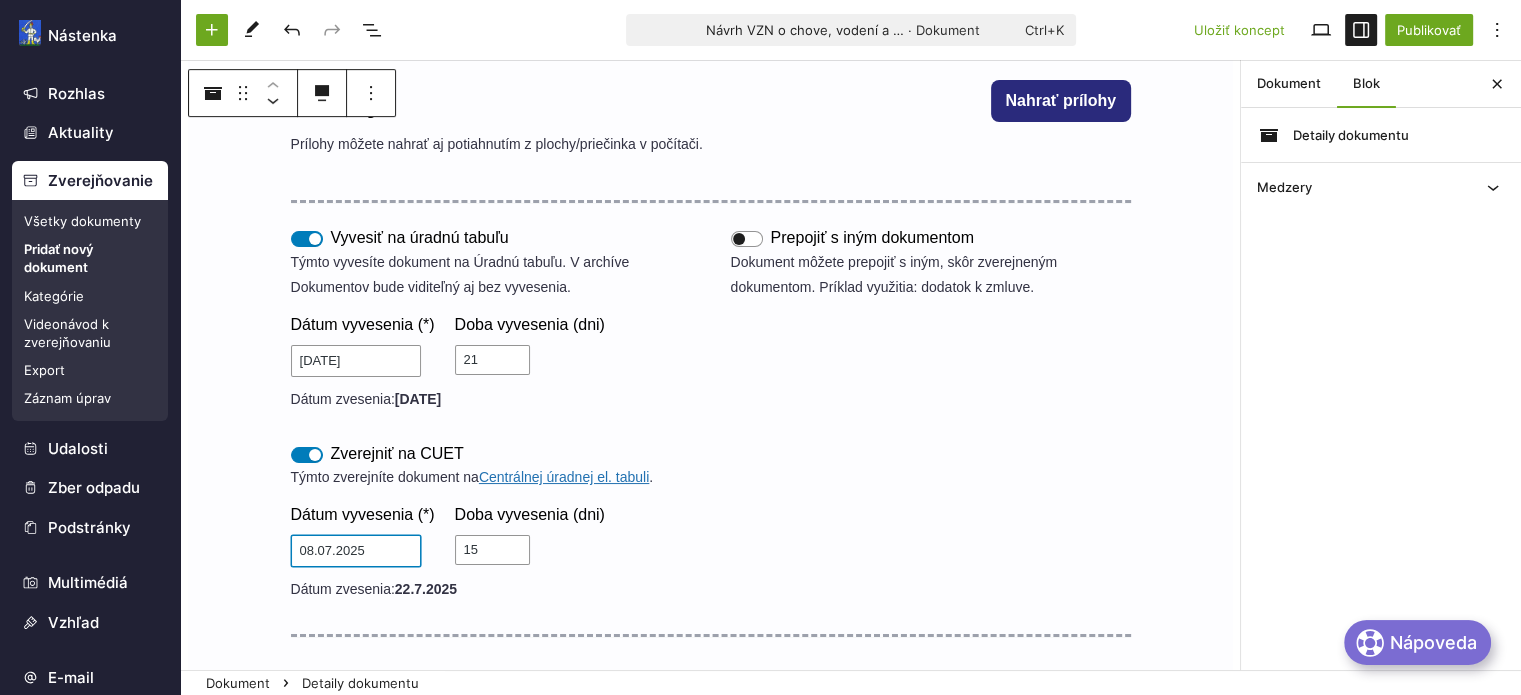 click on "08.07.2025" at bounding box center [356, 551] 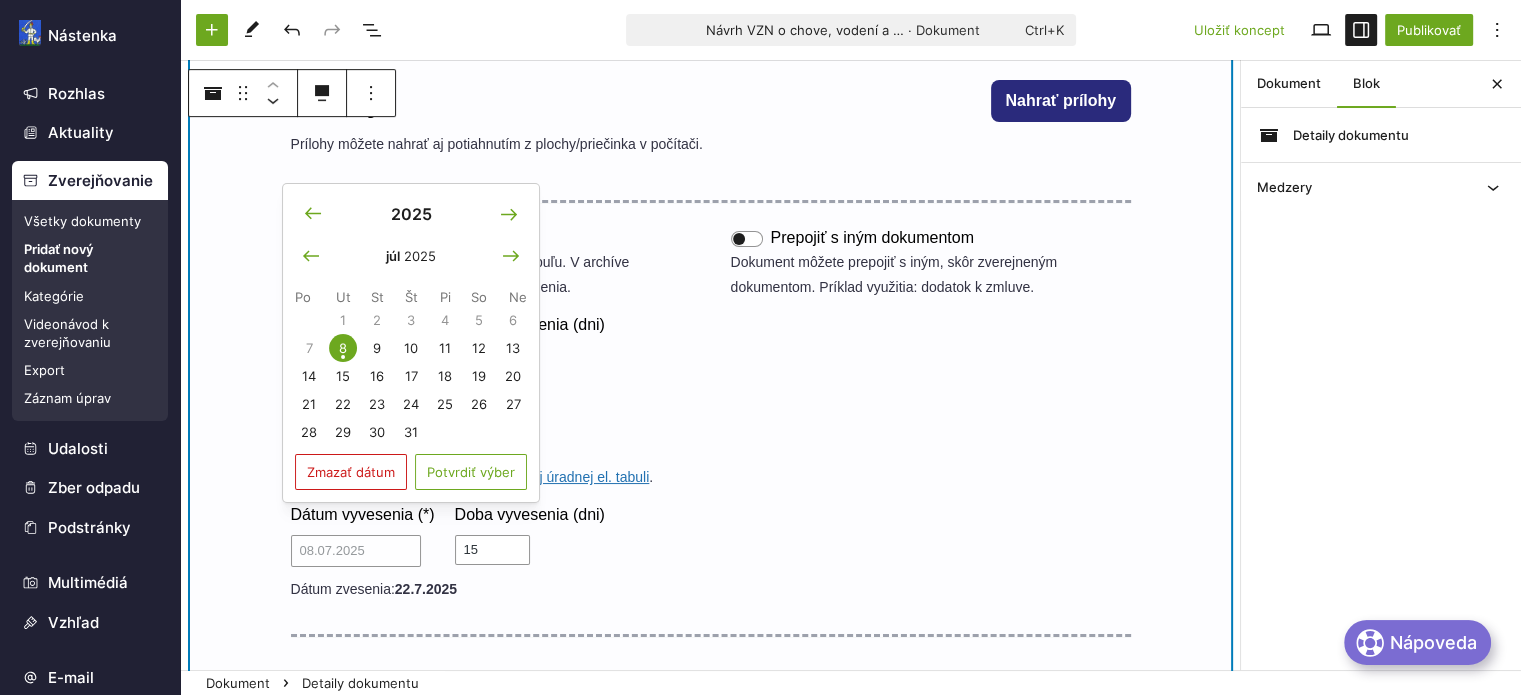 click on "Vyvesiť na úradnú tabuľu Týmto vyvesíte dokument na Úradnú tabuľu. V archíve Dokumentov bude viditeľný aj bez vyvesenia. Dátum vyvesenia (*) 28.06.2024 Doba vyvesenia (dni) 21 Dátum zvesenia:  18.07.2024 Prepojiť s iným dokumentom Dokument môžete prepojiť s iným, skôr zverejneným dokumentom. Príklad využitia: dodatok k zmluve. Zverejniť na CUET Týmto zverejníte dokument na  Centrálnej úradnej el. tabuli . Dátum vyvesenia (*) 08.07.2025 Doba vyvesenia (dni) 15 Dátum zvesenia:  22.7.2025" at bounding box center [711, 419] 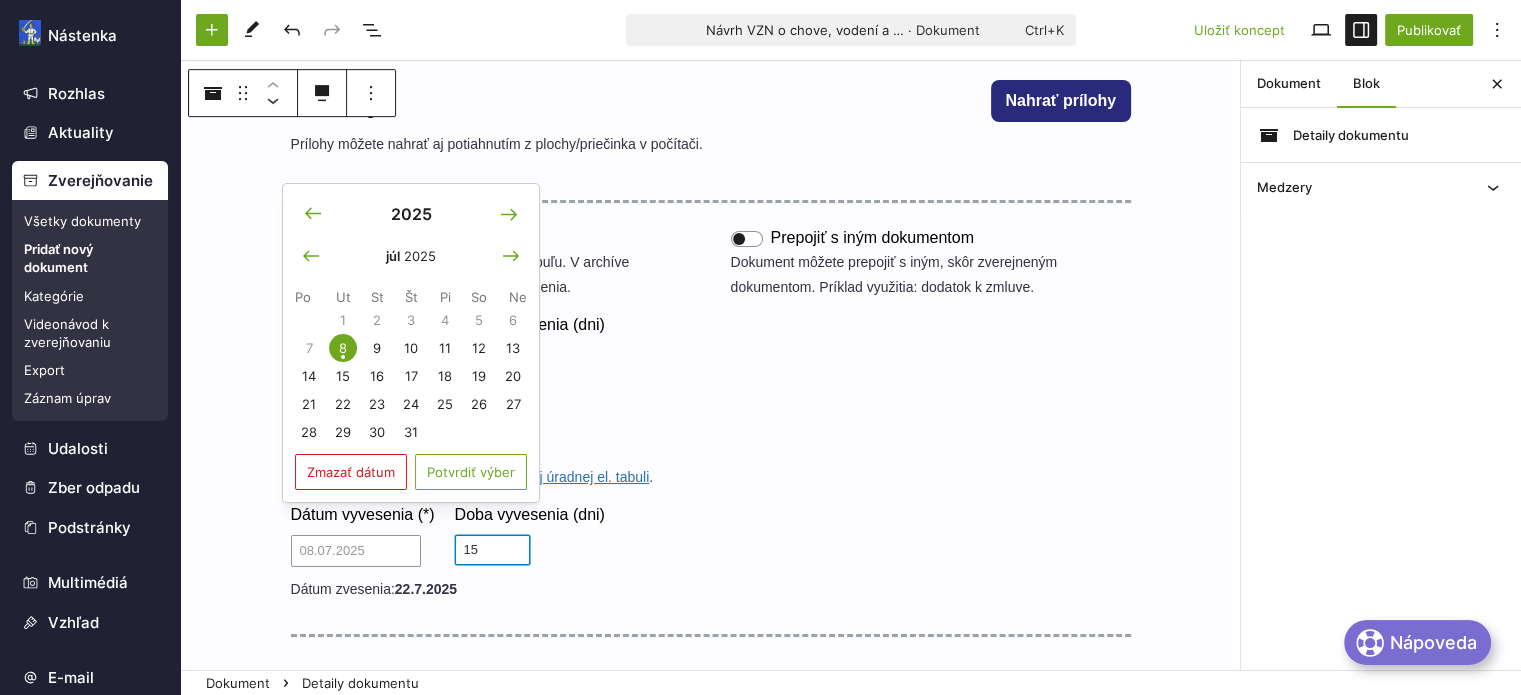 click on "15" at bounding box center (492, 550) 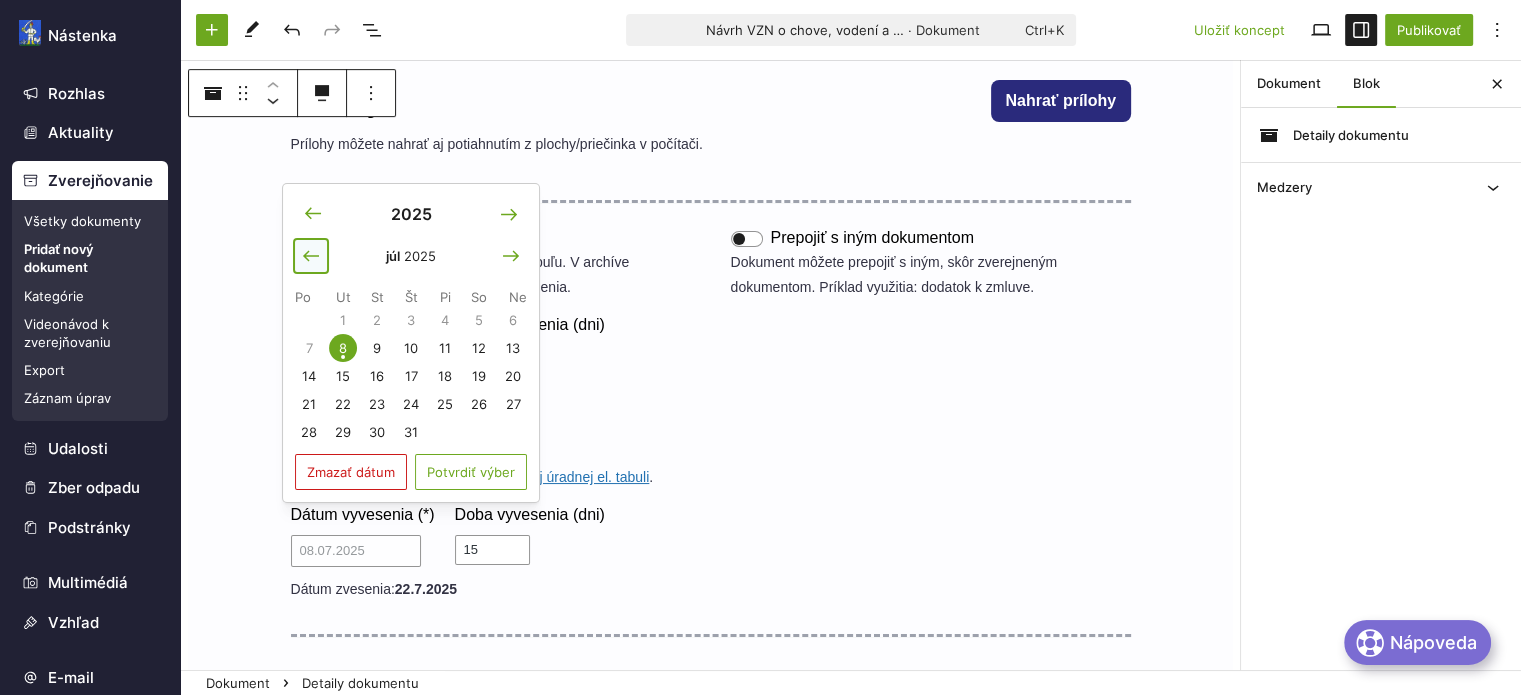 click at bounding box center (311, 256) 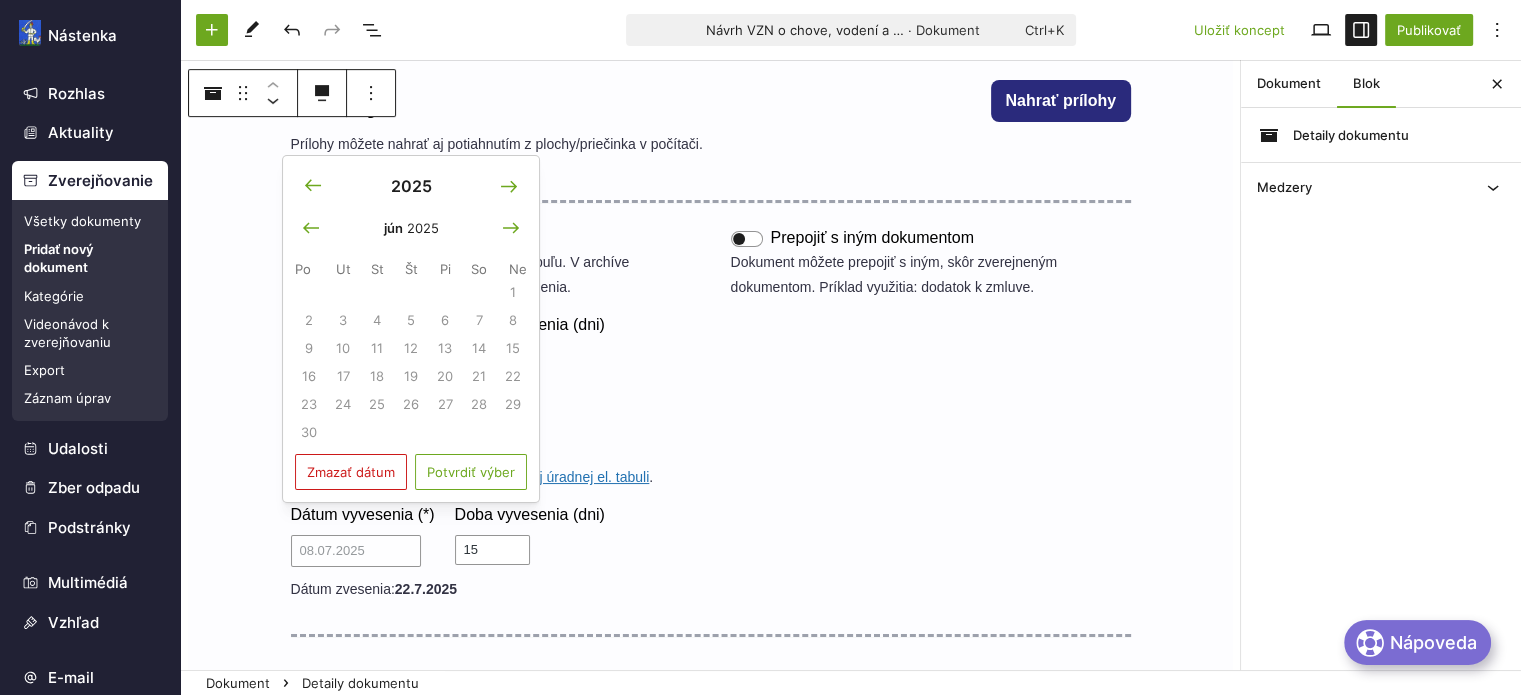 click on "Po Ut St Št Pi So Ne 1 2 3 4 5 6 7 8 9 10 11 12 13 14 15 16 17 18 19 20 21 22 23 24 25 26 27 28 29 30" at bounding box center [411, 353] 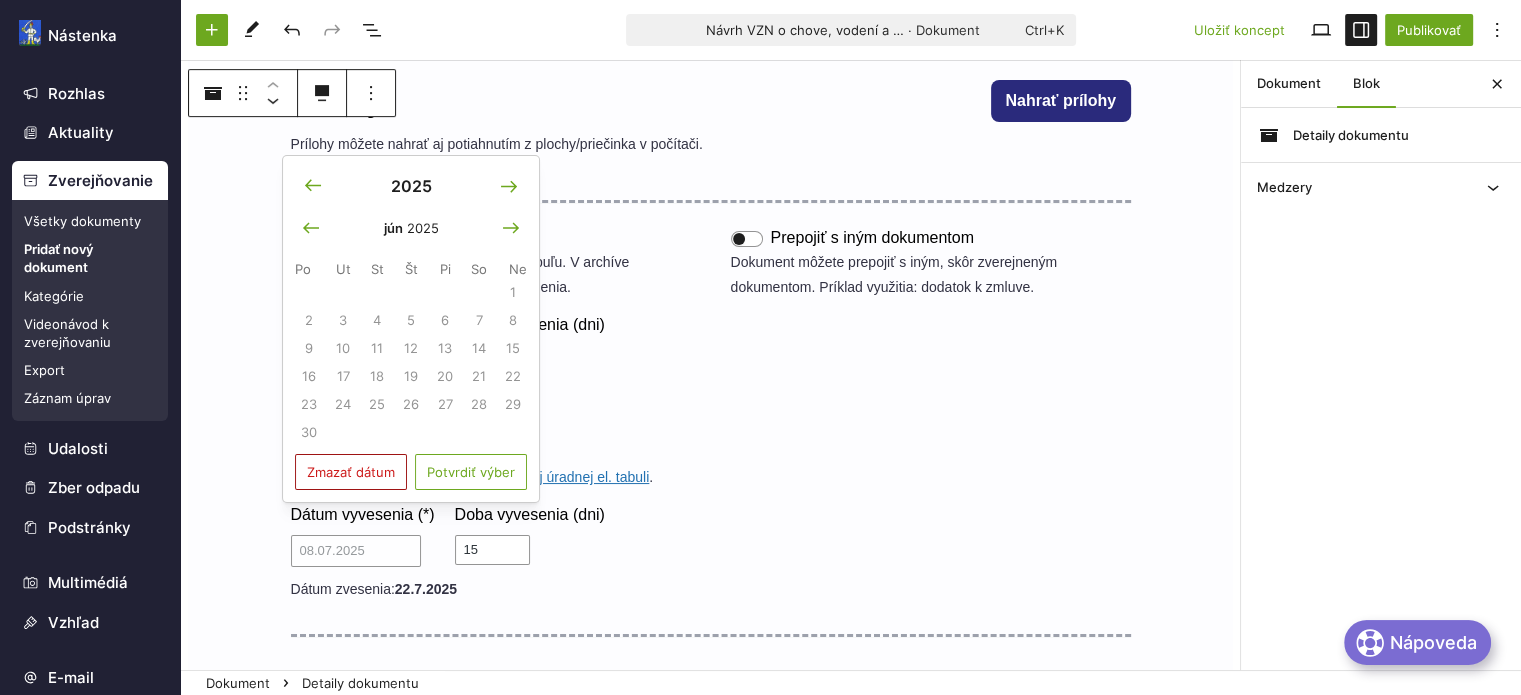 click on "Zmazať dátum" at bounding box center (351, 472) 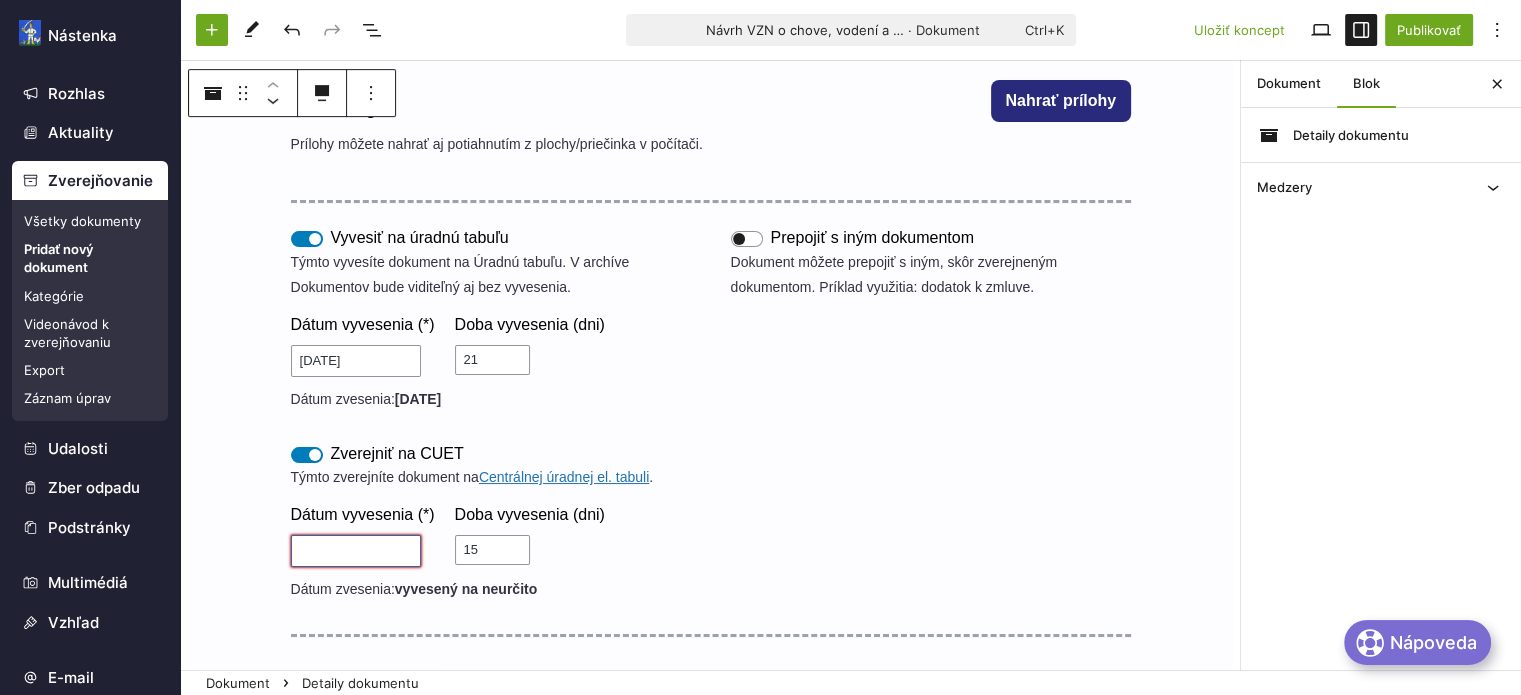 click on "Dátum vyvesenia (*)" at bounding box center (356, 551) 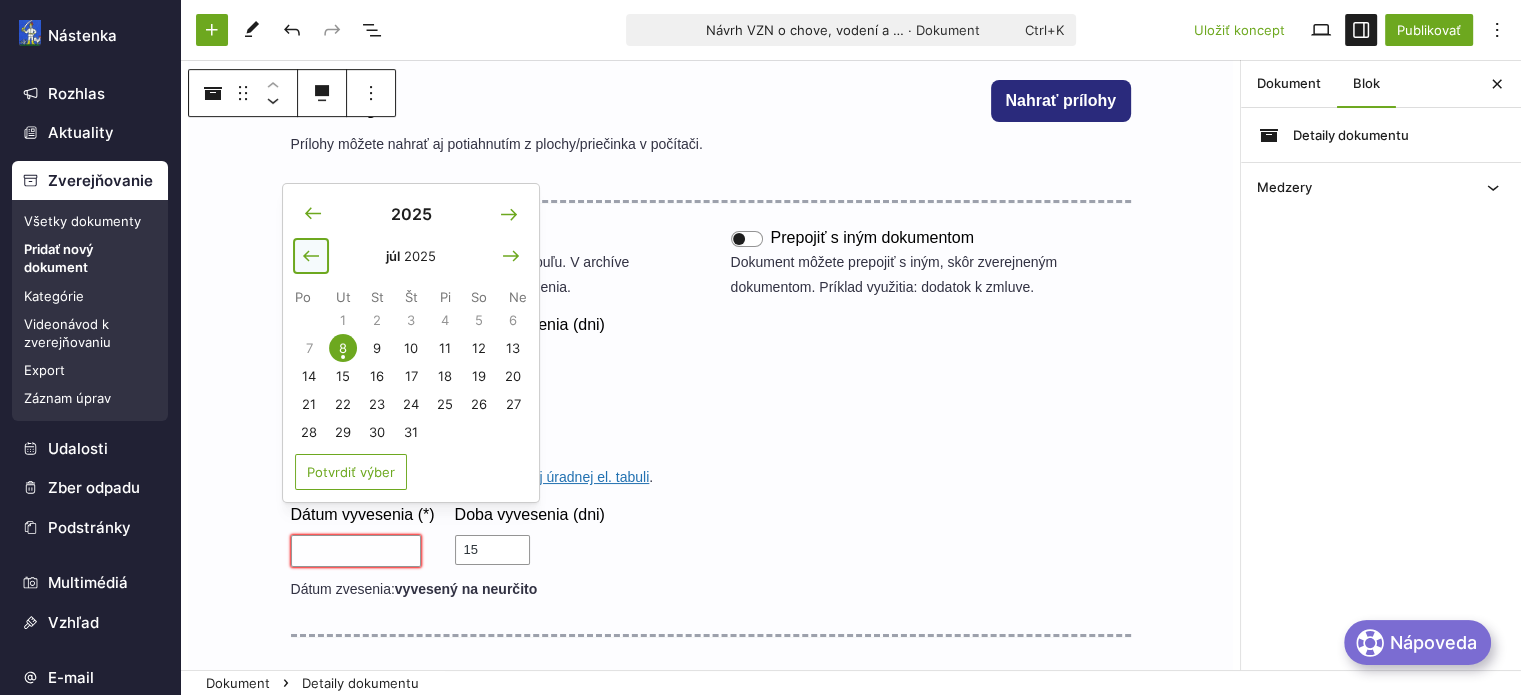 click at bounding box center (311, 256) 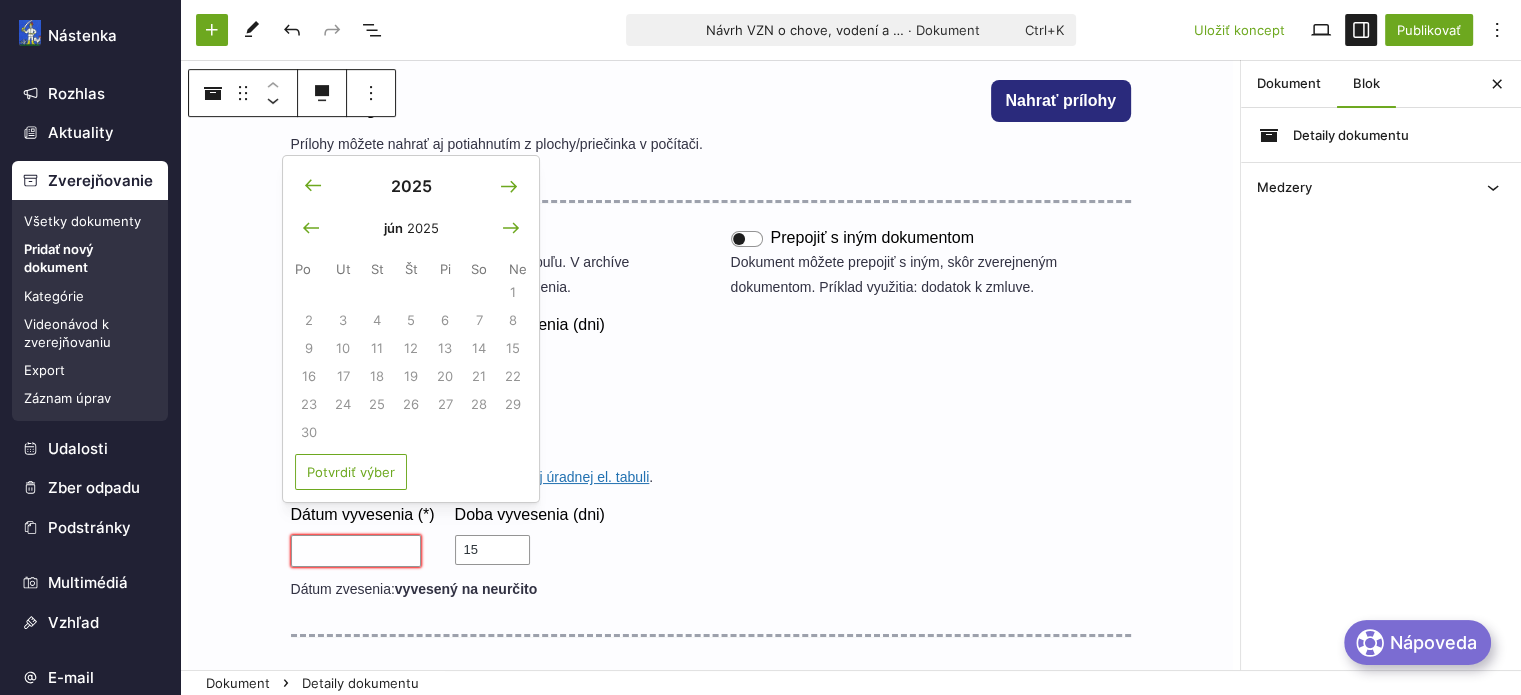 click on "Po Ut St Št Pi So Ne 1 2 3 4 5 6 7 8 9 10 11 12 13 14 15 16 17 18 19 20 21 22 23 24 25 26 27 28 29 30" at bounding box center [411, 353] 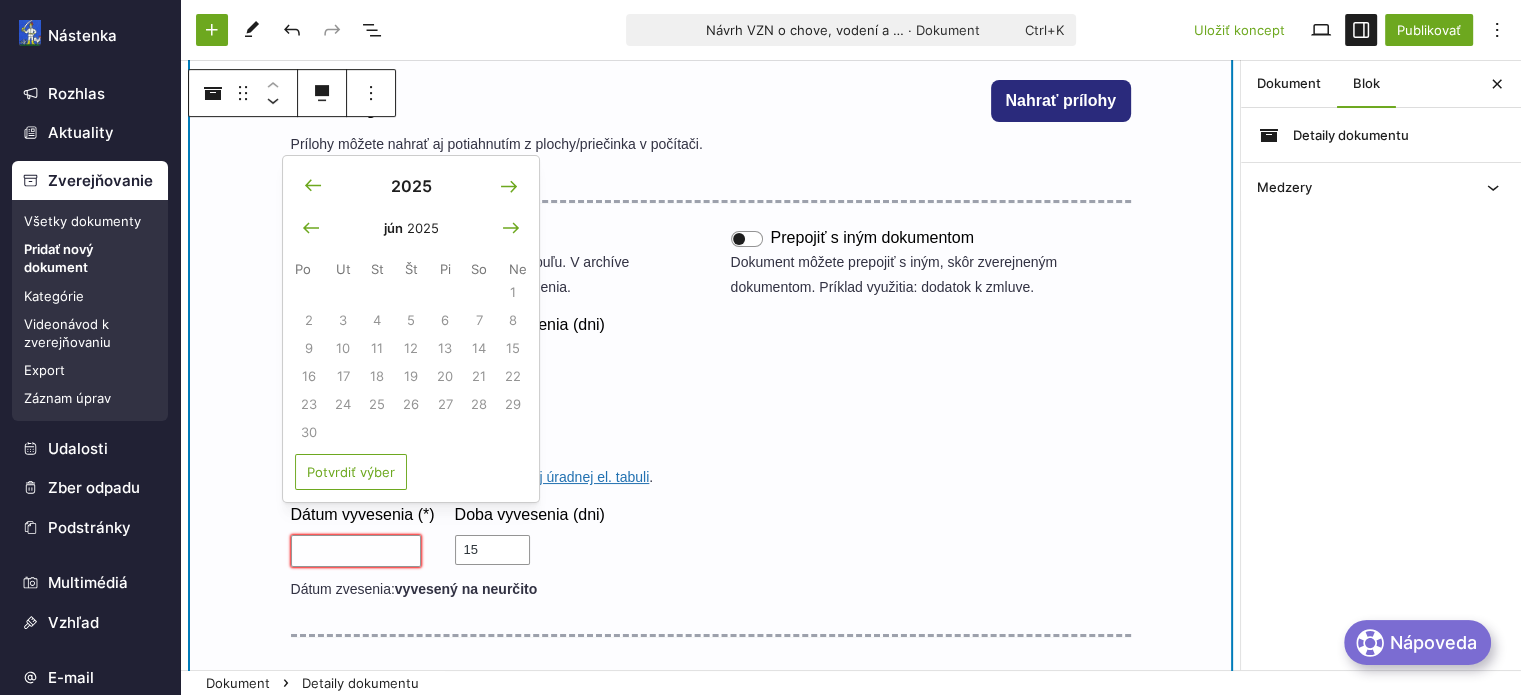 click on "Dátum vyvesenia (*) 28.06.2024 Doba vyvesenia (dni) 21 Dátum zvesenia:  18.07.2024" at bounding box center (491, 365) 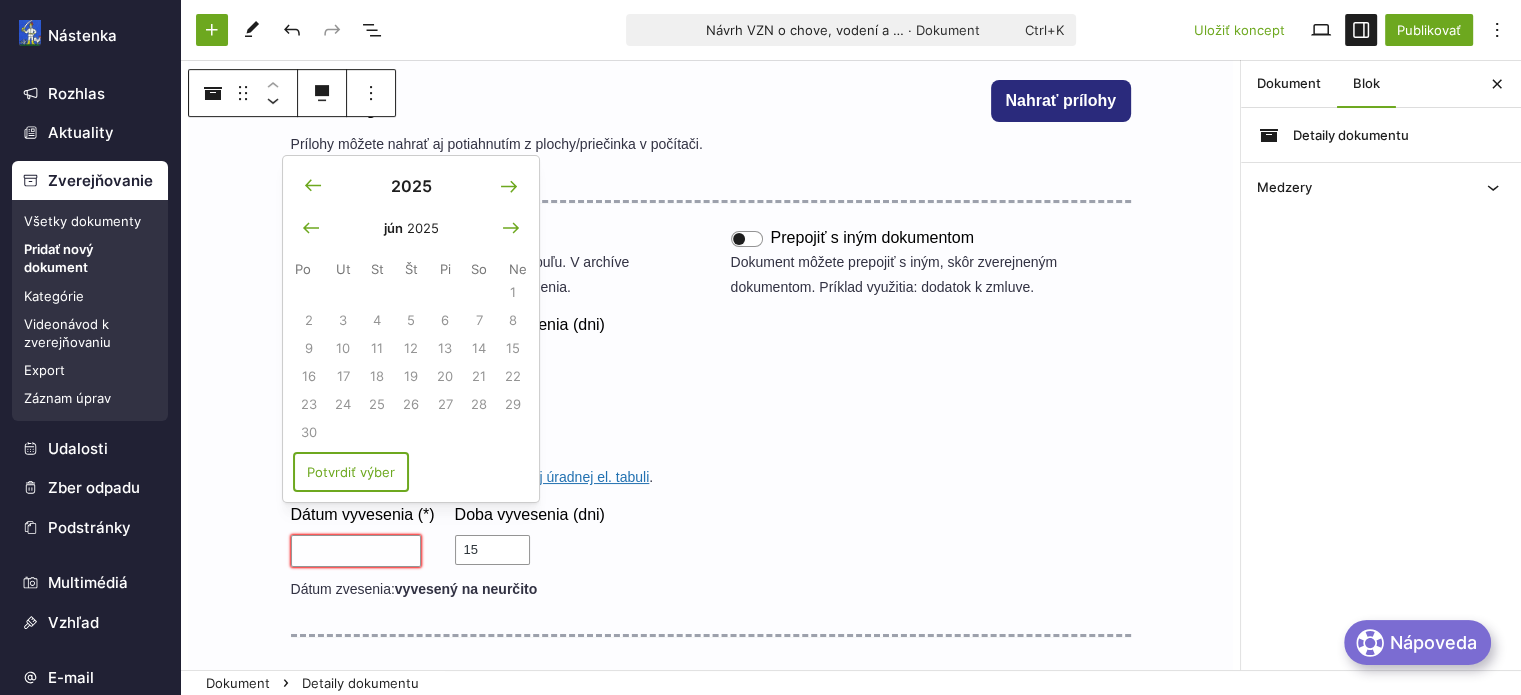 click on "Potvrdiť výber" at bounding box center (351, 472) 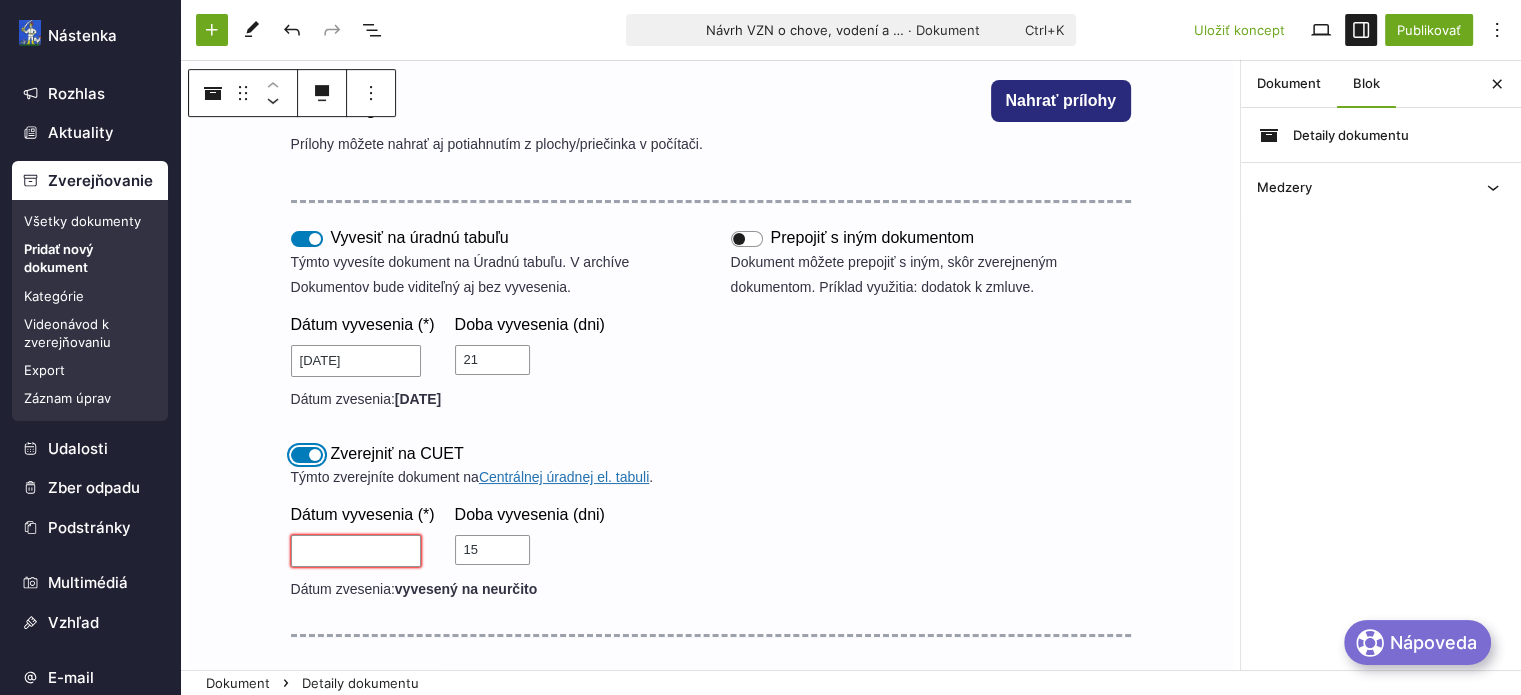 click on "Zverejniť na CUET" at bounding box center (307, 455) 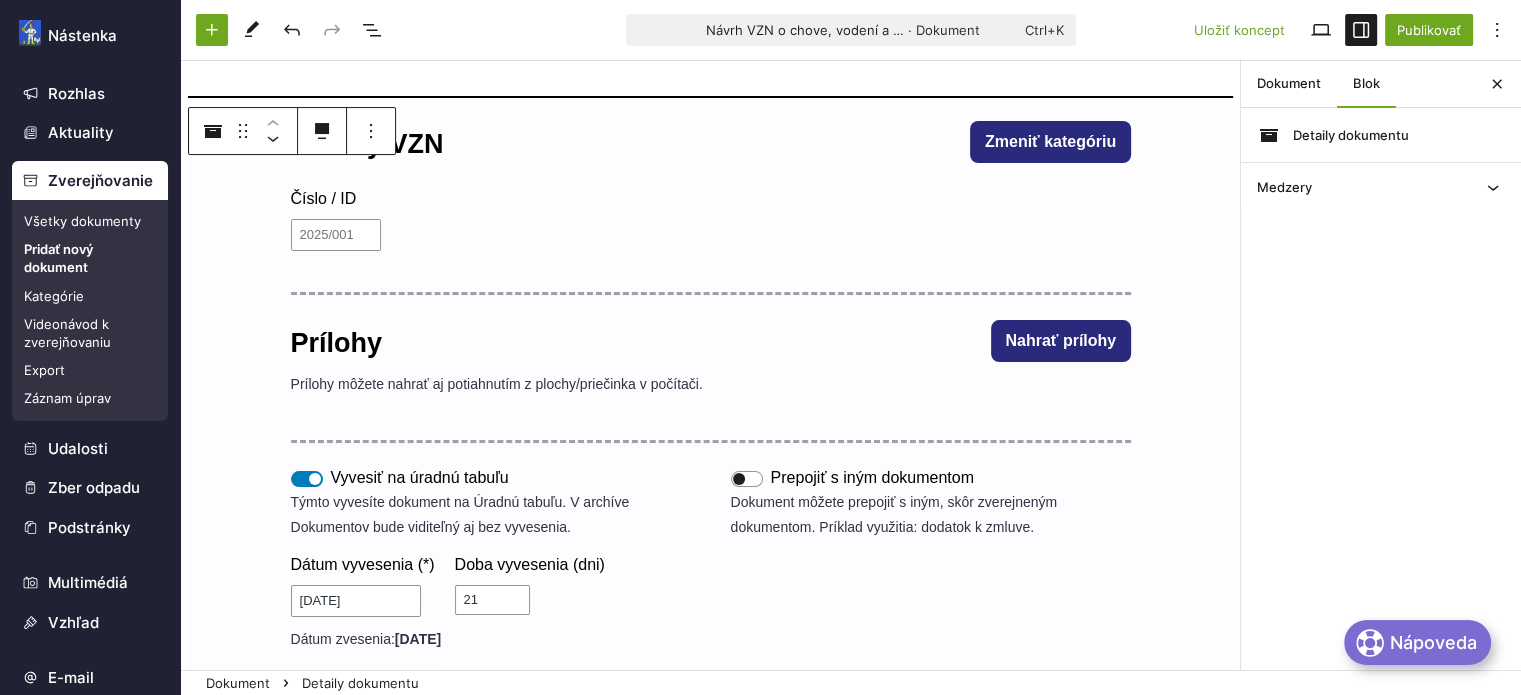 scroll, scrollTop: 200, scrollLeft: 0, axis: vertical 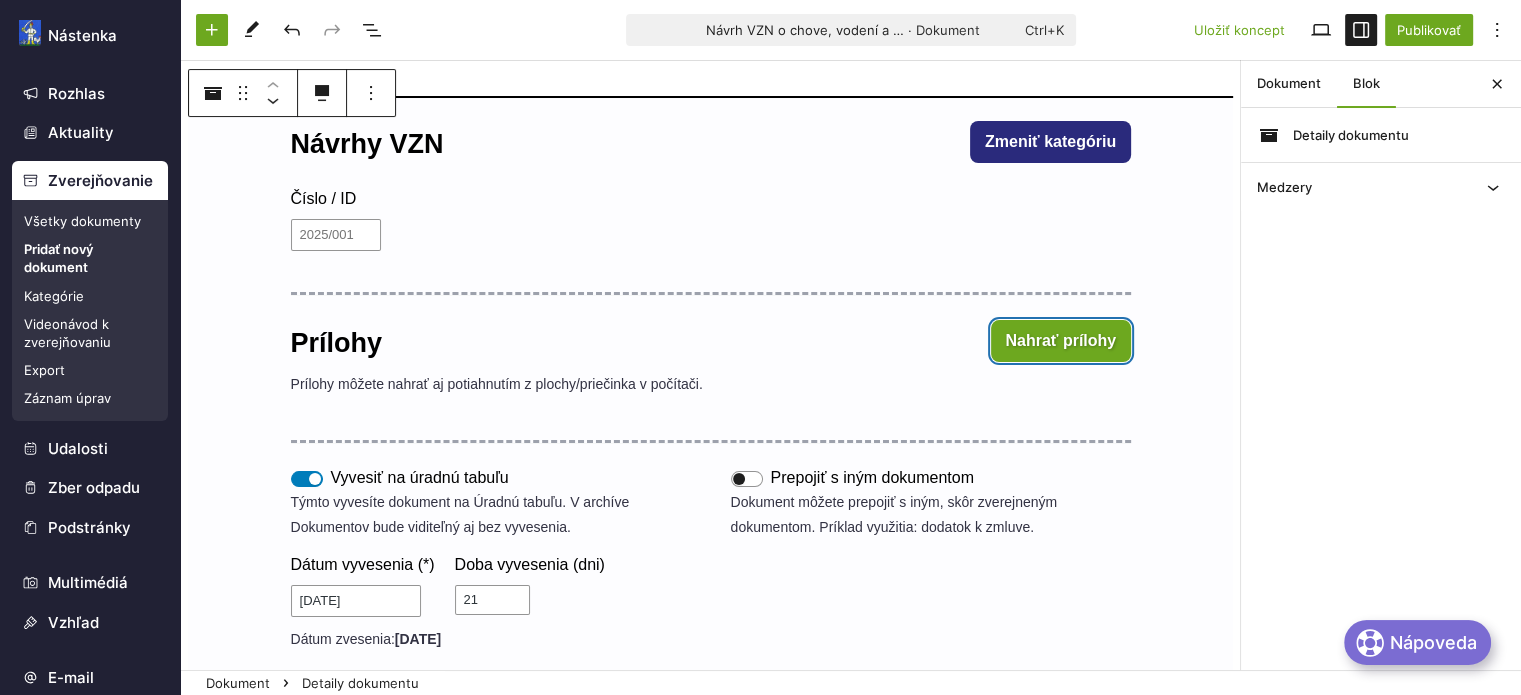 click on "Nahrať prílohy" at bounding box center (1061, 341) 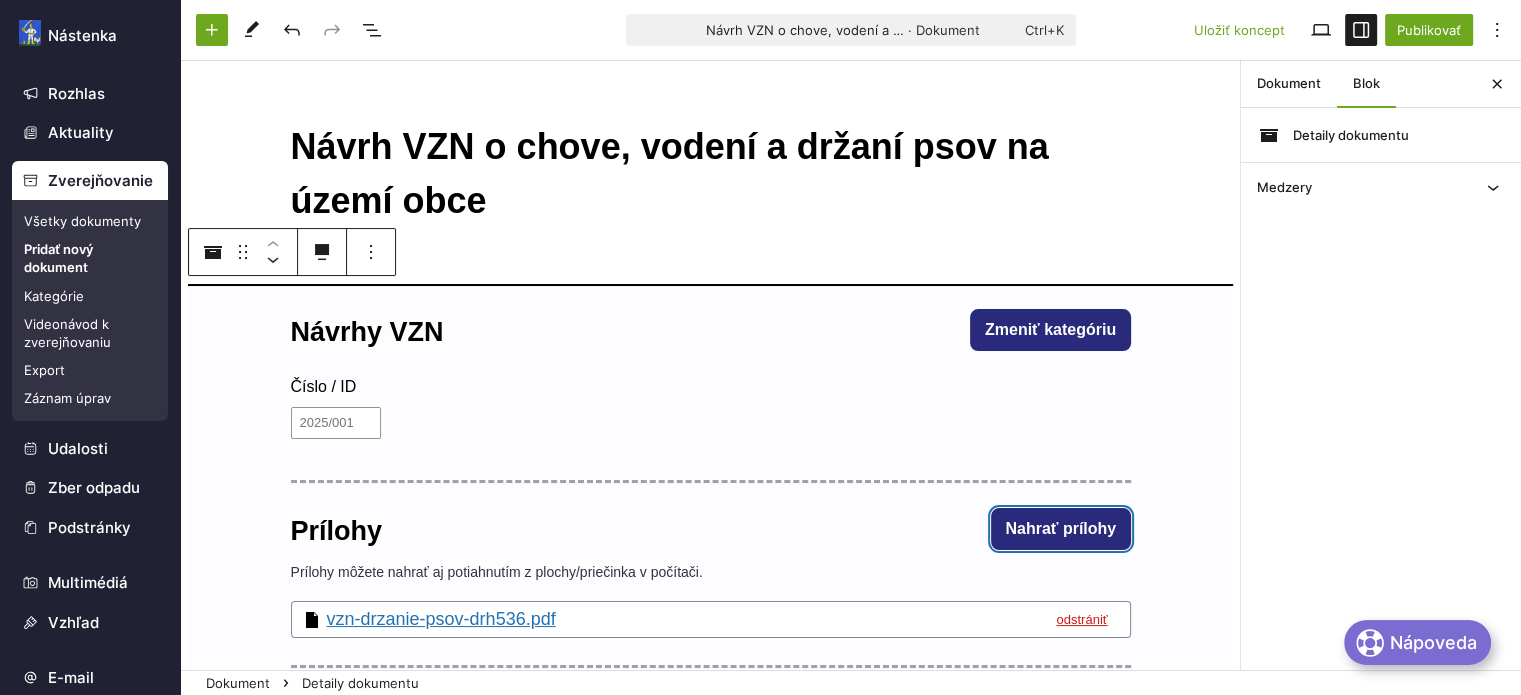 scroll, scrollTop: 0, scrollLeft: 0, axis: both 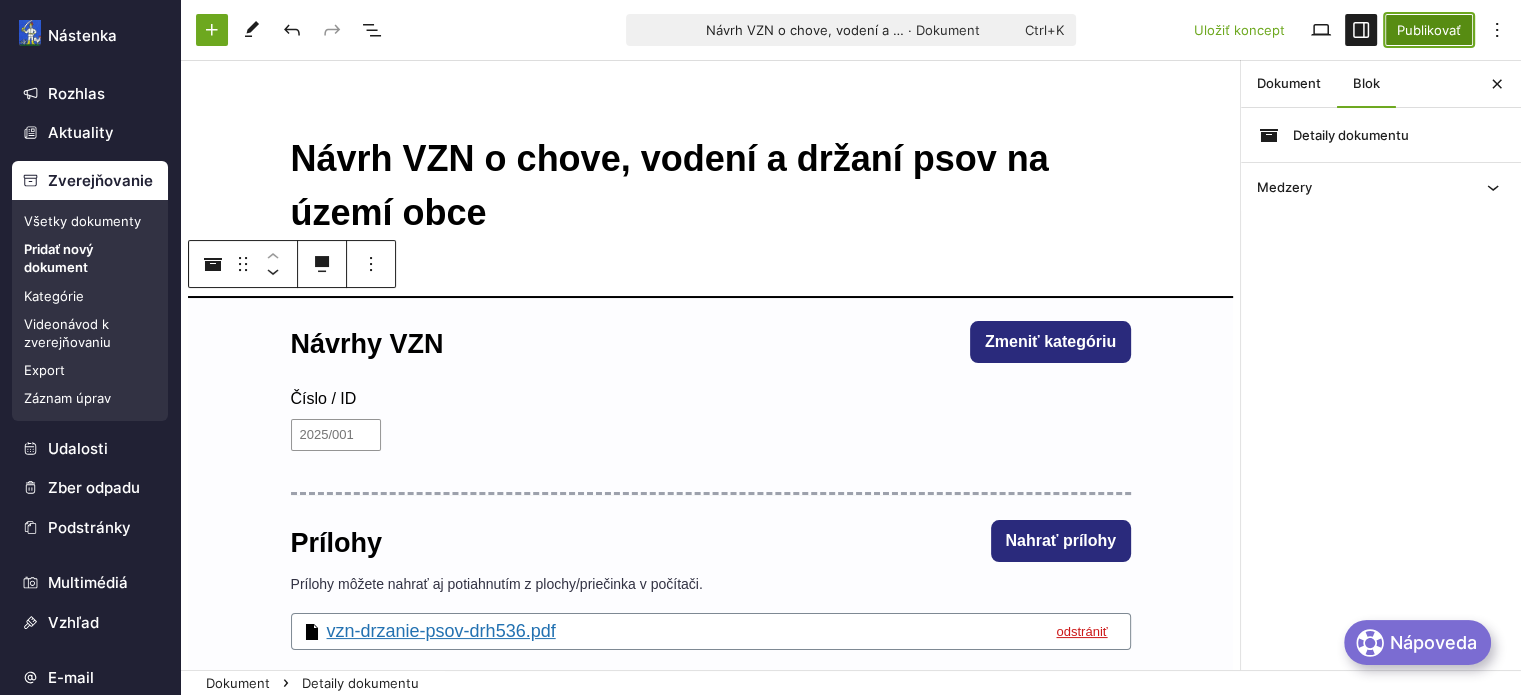 click on "Publikovať" at bounding box center (1429, 30) 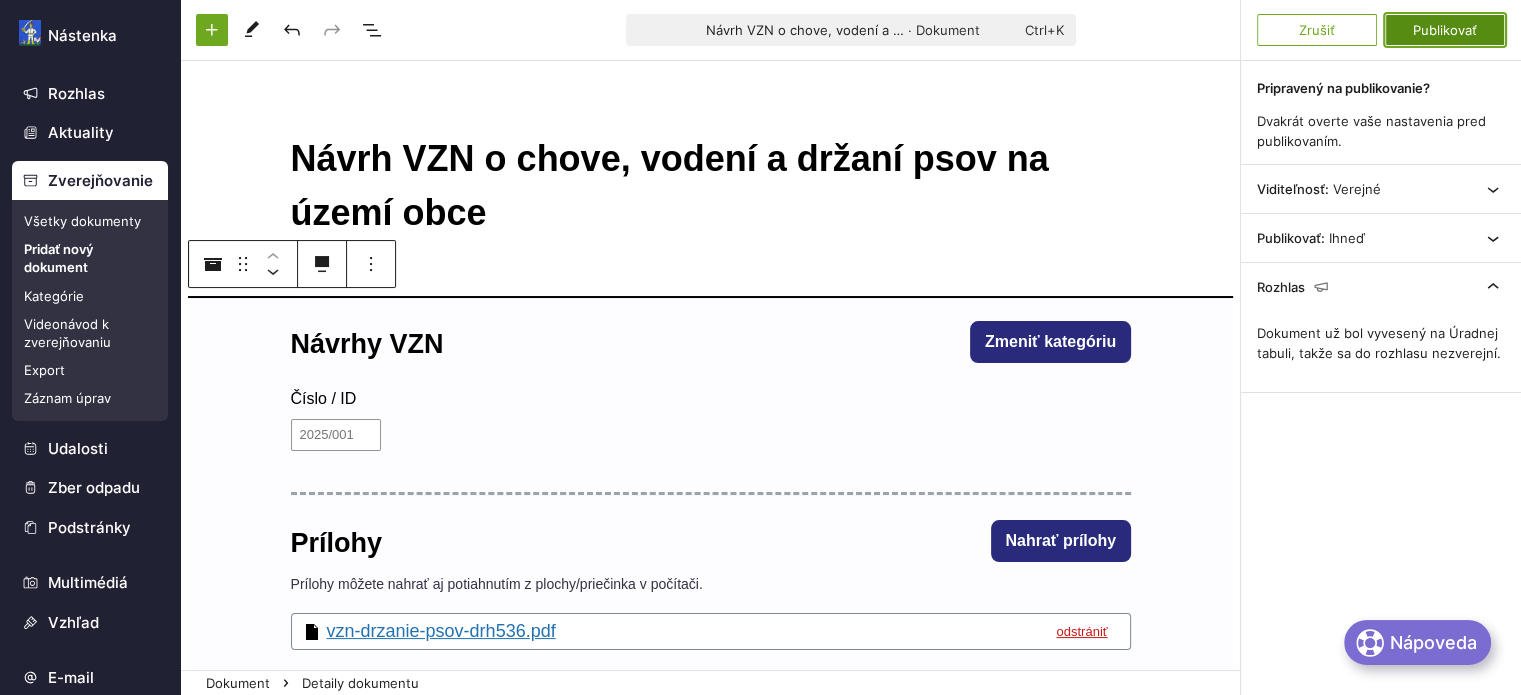 click on "Publikovať" at bounding box center [1445, 30] 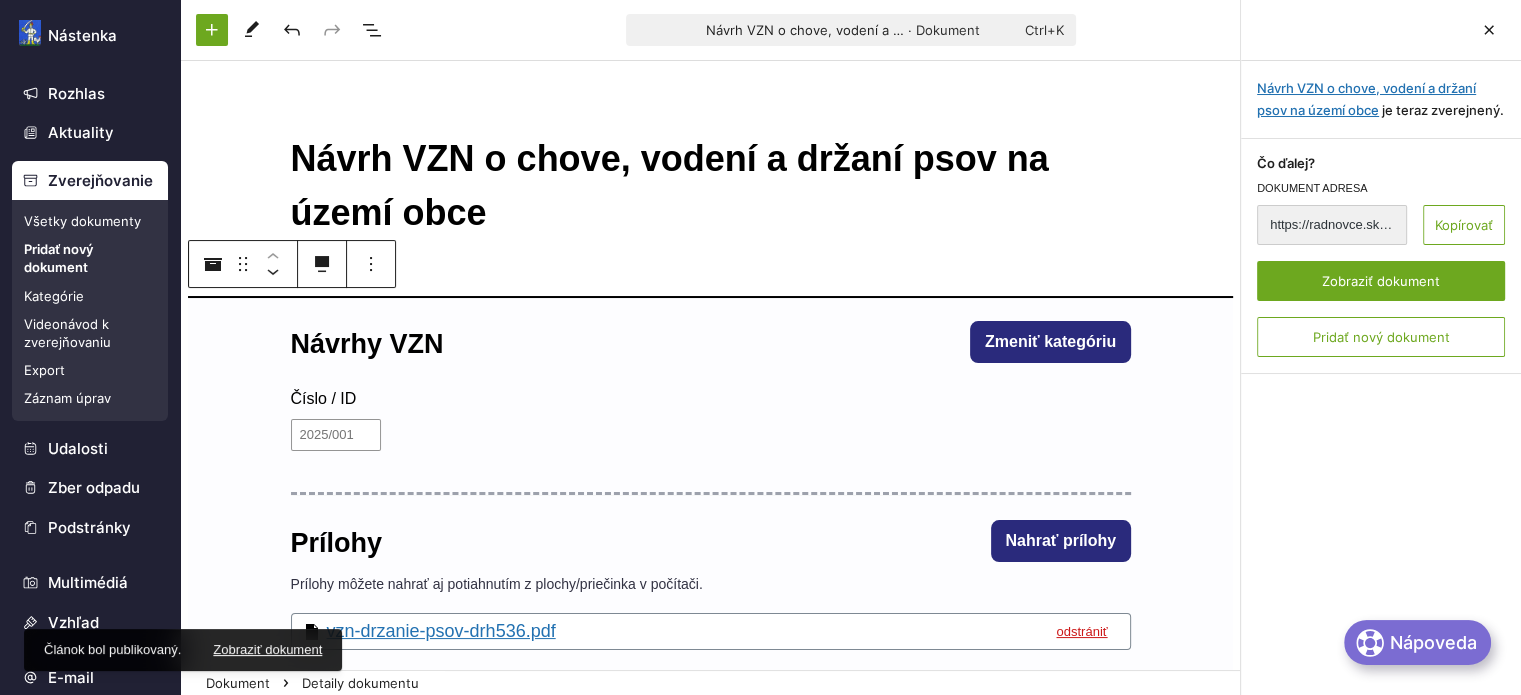 click on "Pridať nový dokument" at bounding box center [90, 258] 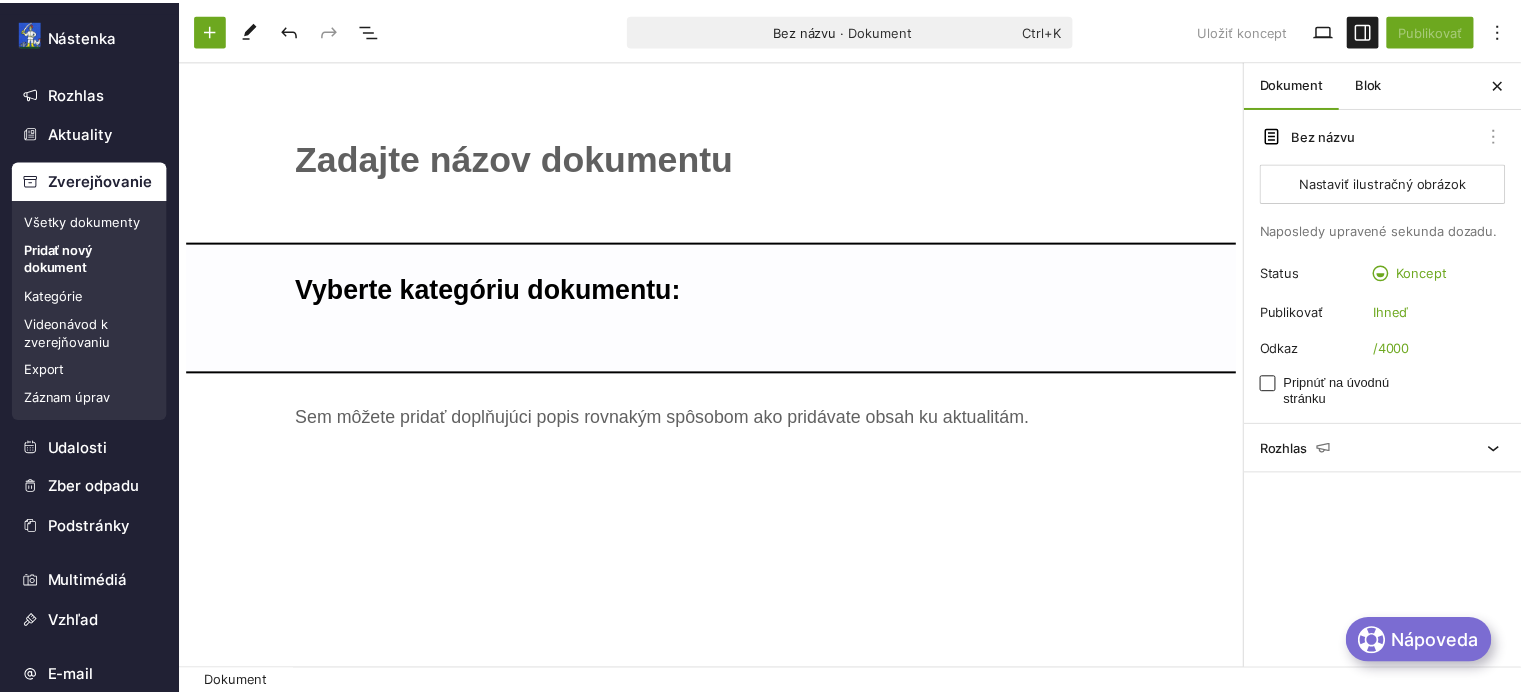 scroll, scrollTop: 0, scrollLeft: 0, axis: both 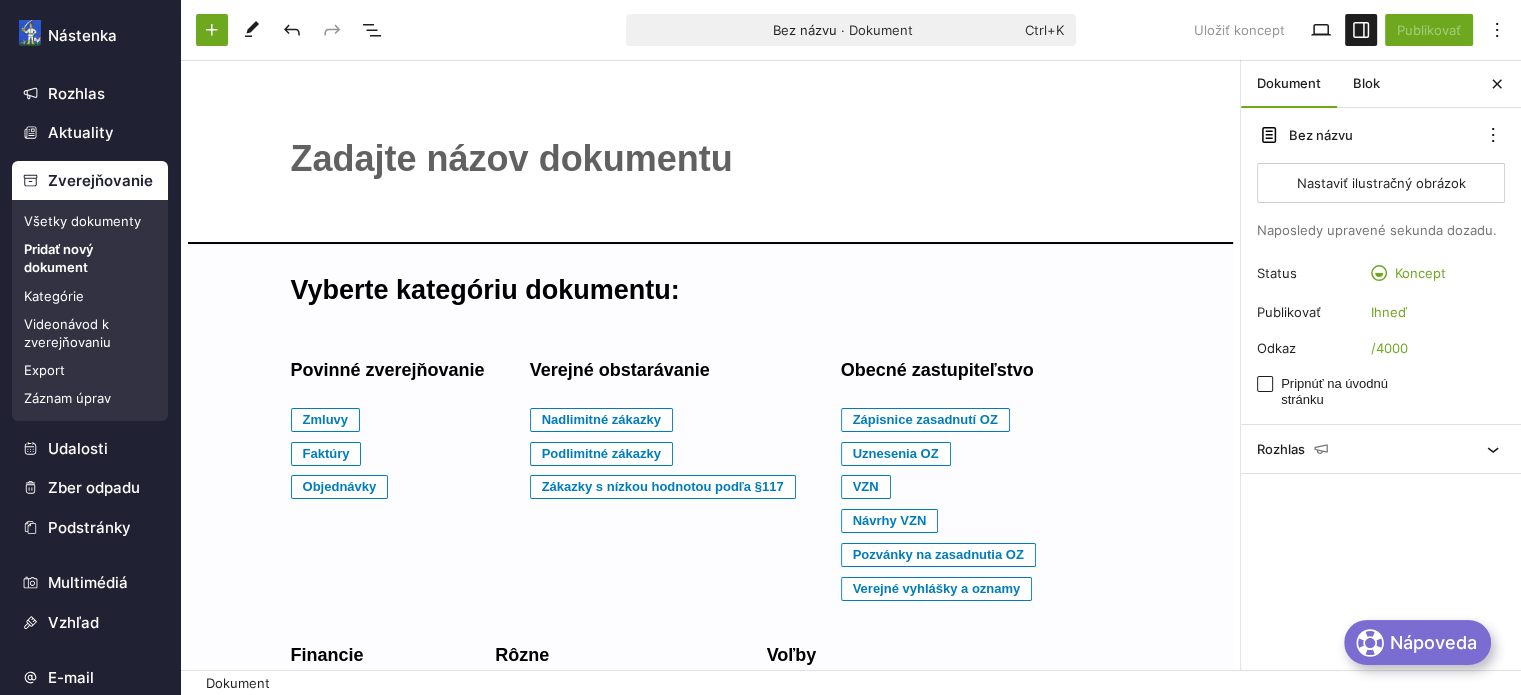 click on "Zverejňovanie" at bounding box center [90, 181] 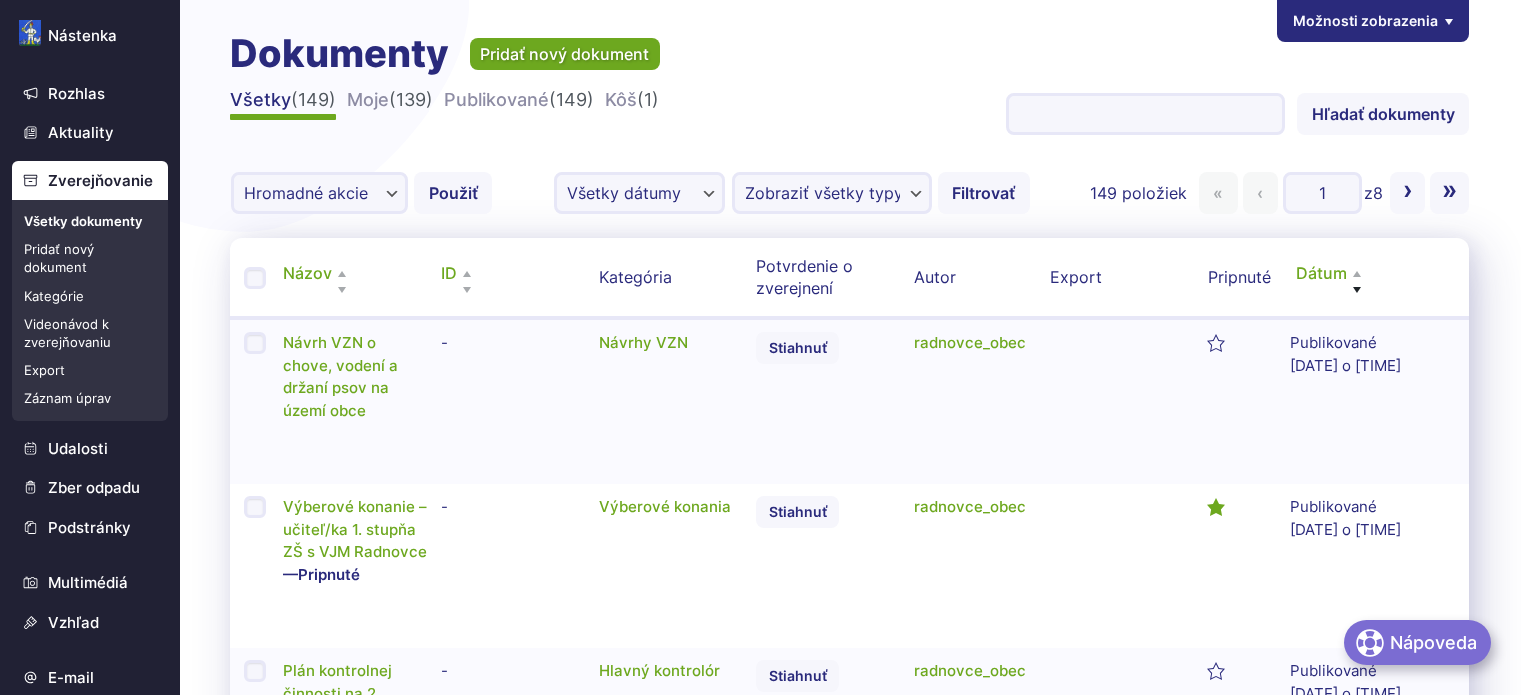 scroll, scrollTop: 0, scrollLeft: 0, axis: both 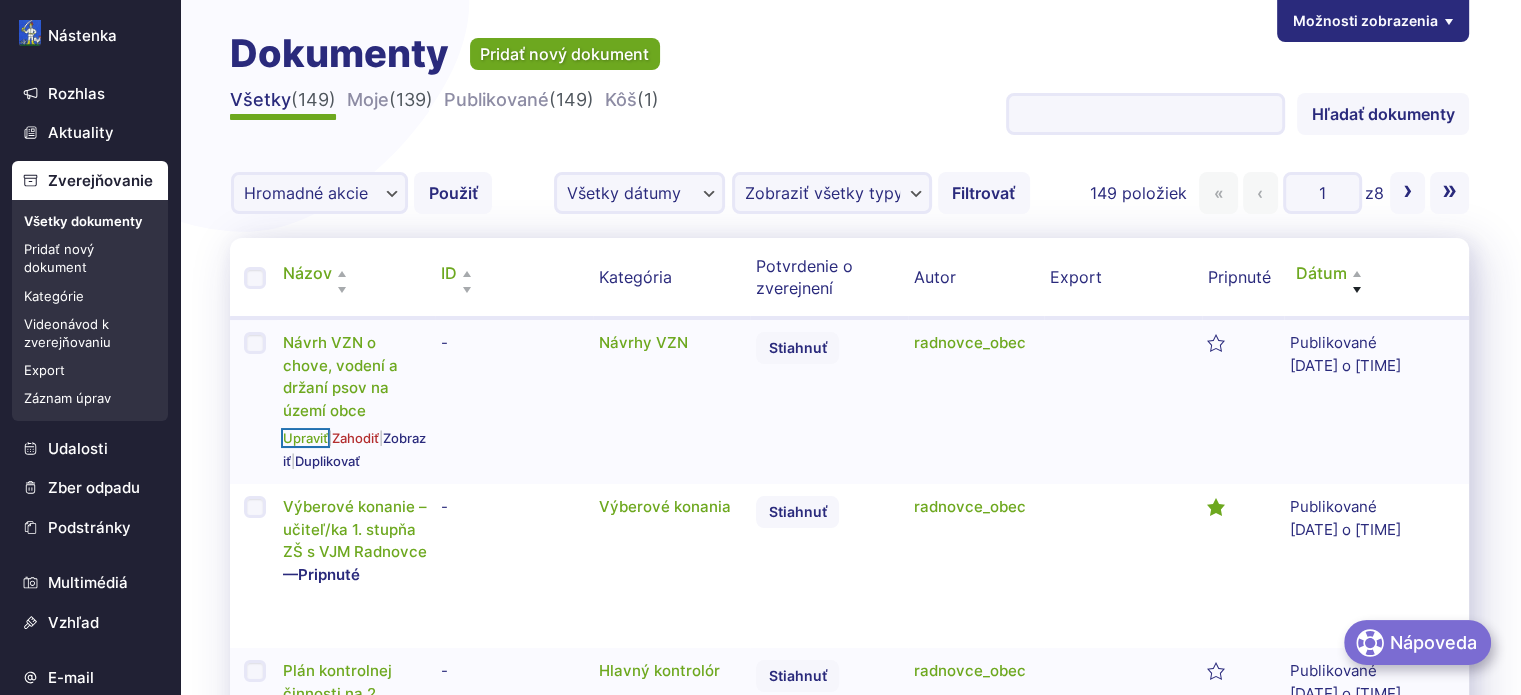 click on "Upraviť" at bounding box center (305, 438) 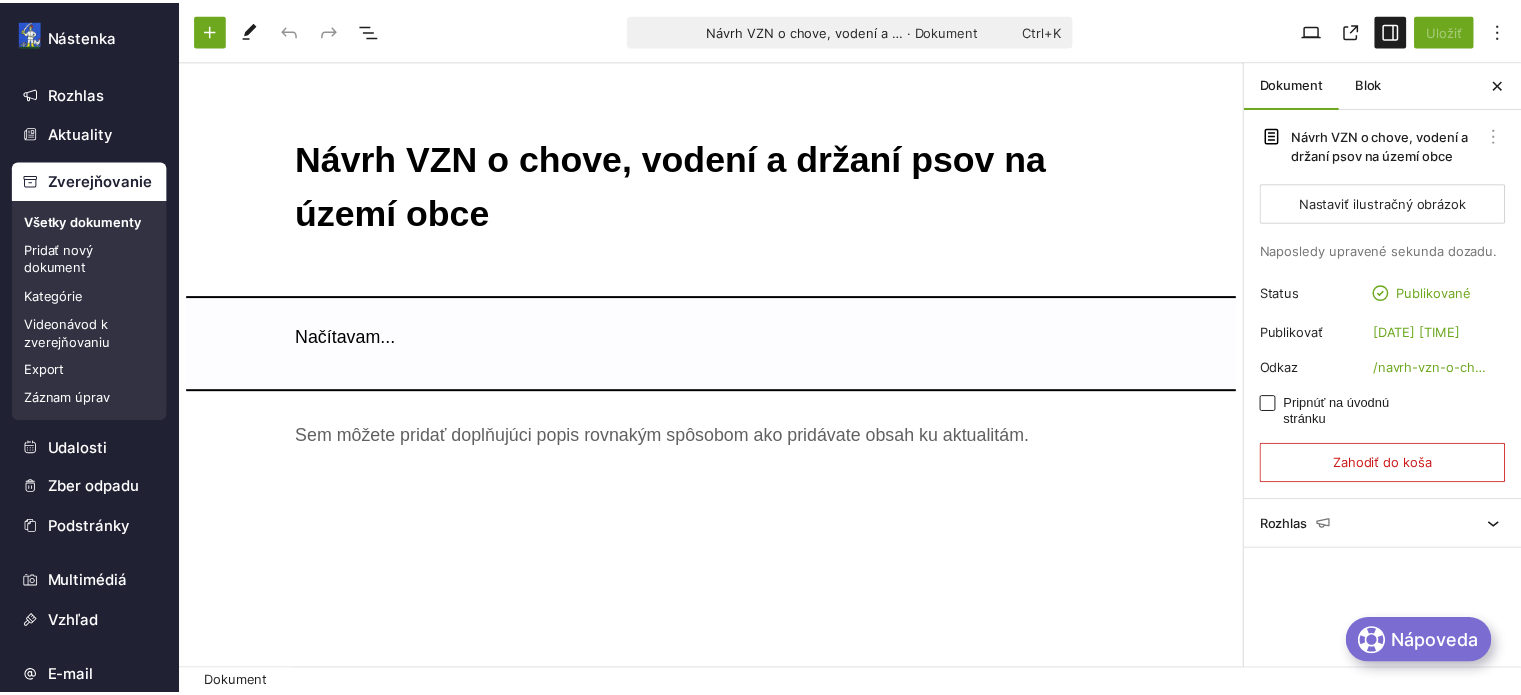 scroll, scrollTop: 0, scrollLeft: 0, axis: both 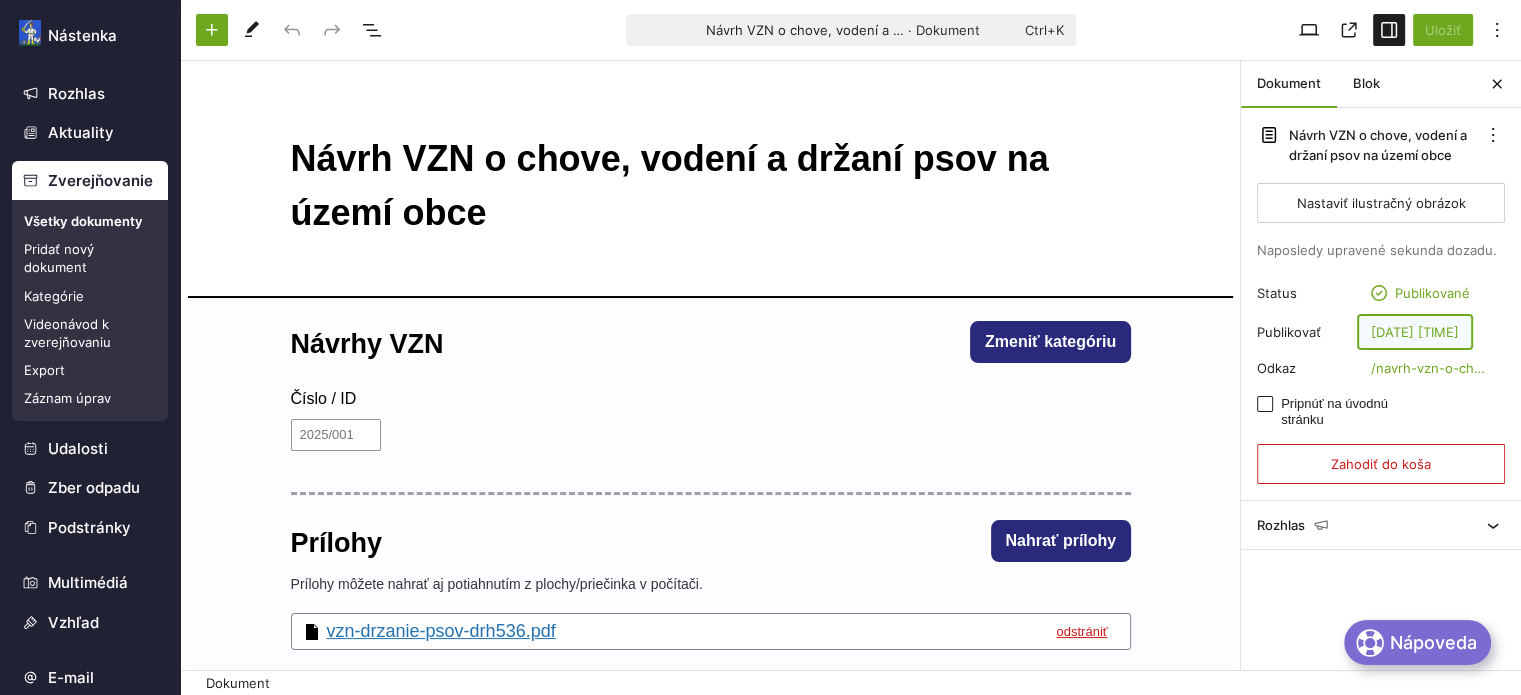 click on "[DATE] [TIME]" at bounding box center [1415, 332] 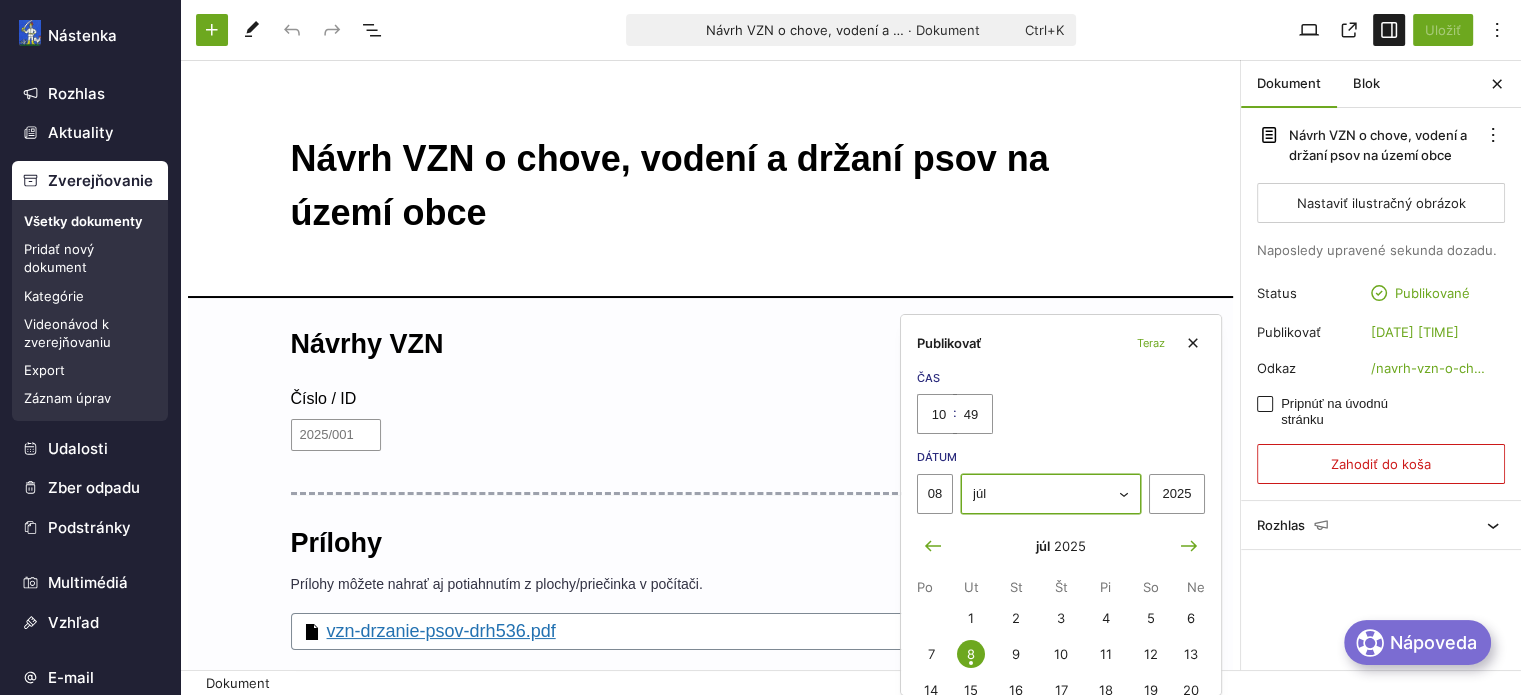 click on "január február marec apríl máj jún júl august september október november december" at bounding box center [1051, 494] 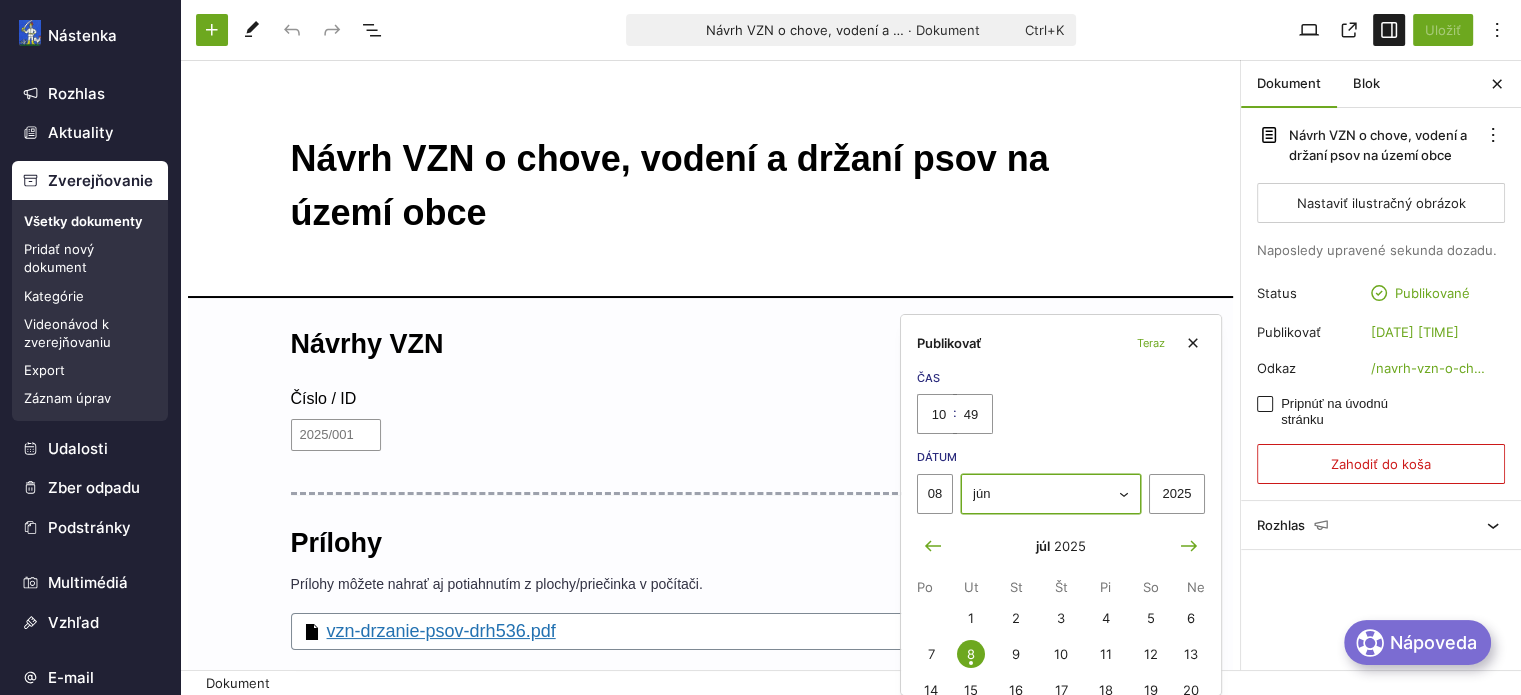 click on "január február marec apríl máj jún júl august september október november december" at bounding box center [1051, 494] 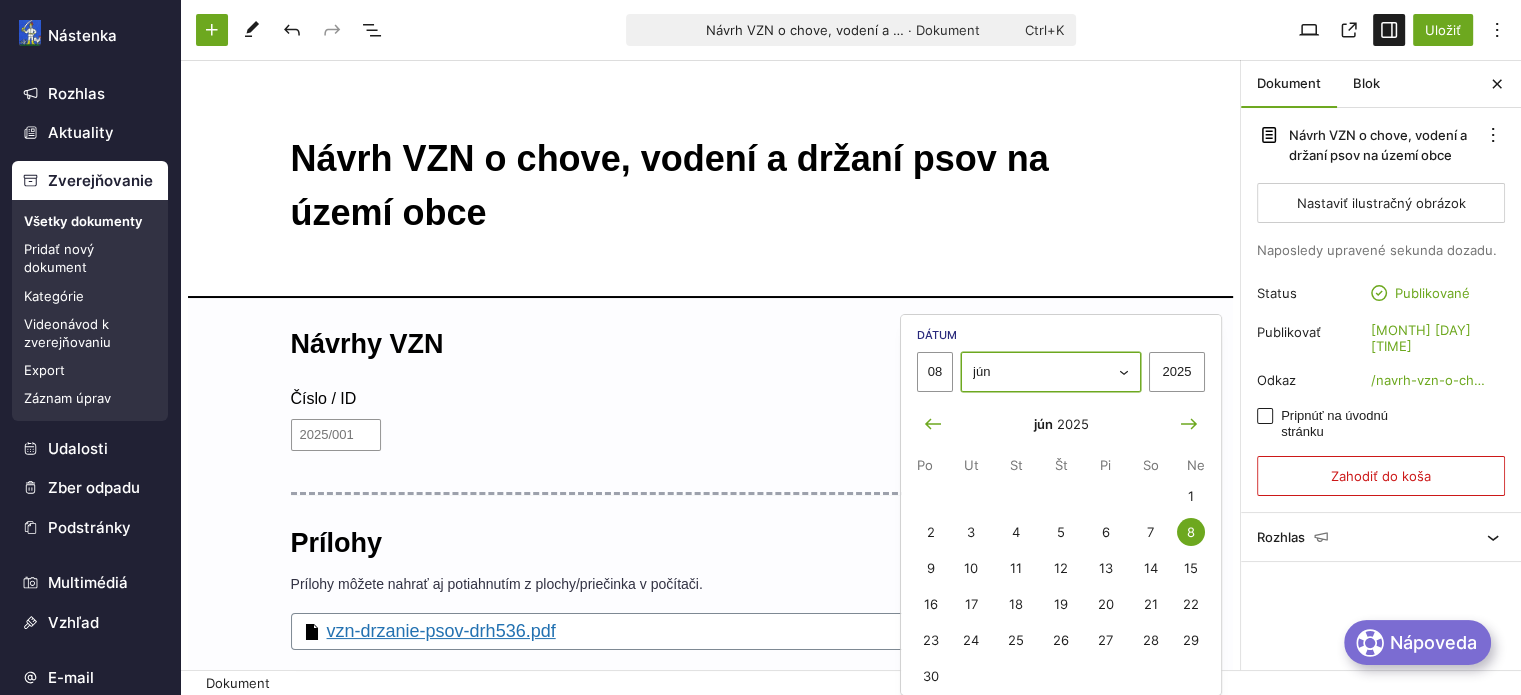 scroll, scrollTop: 132, scrollLeft: 0, axis: vertical 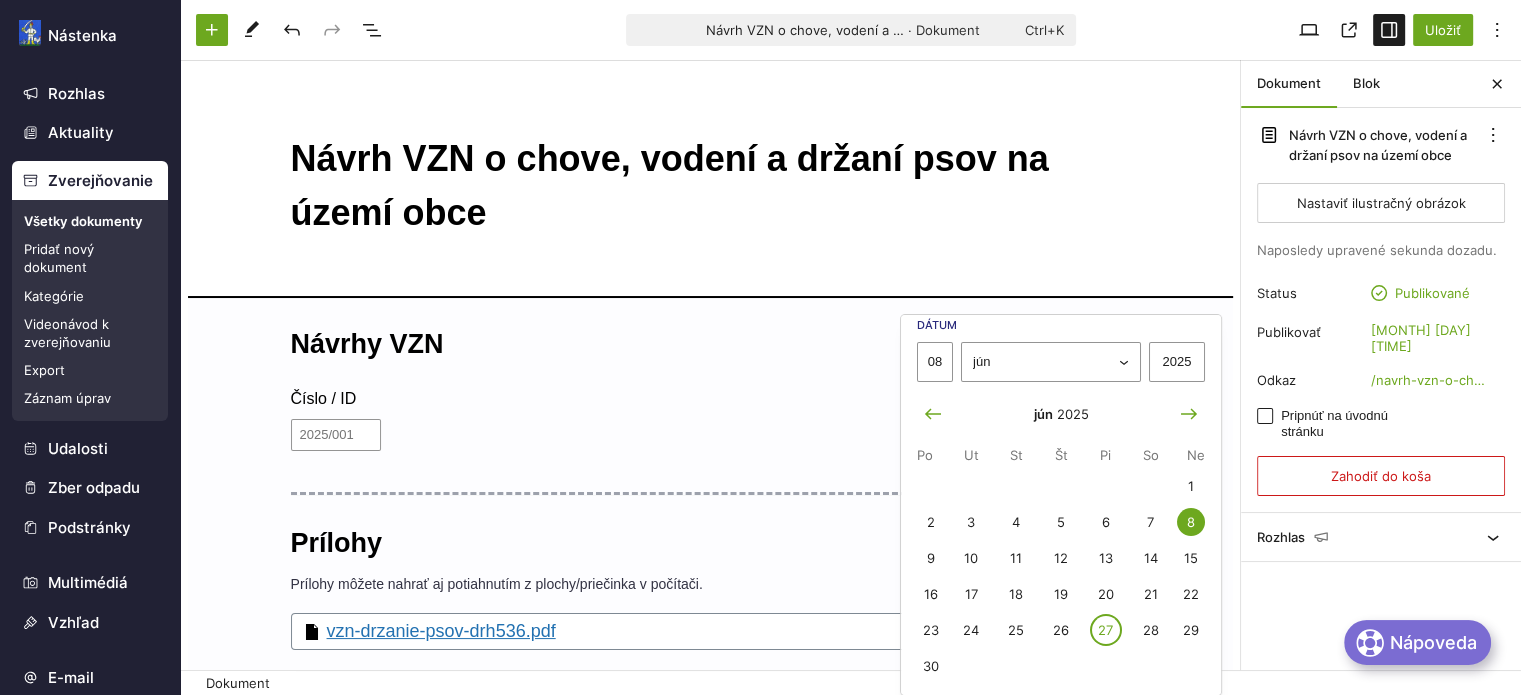 click on "27" at bounding box center [1106, 630] 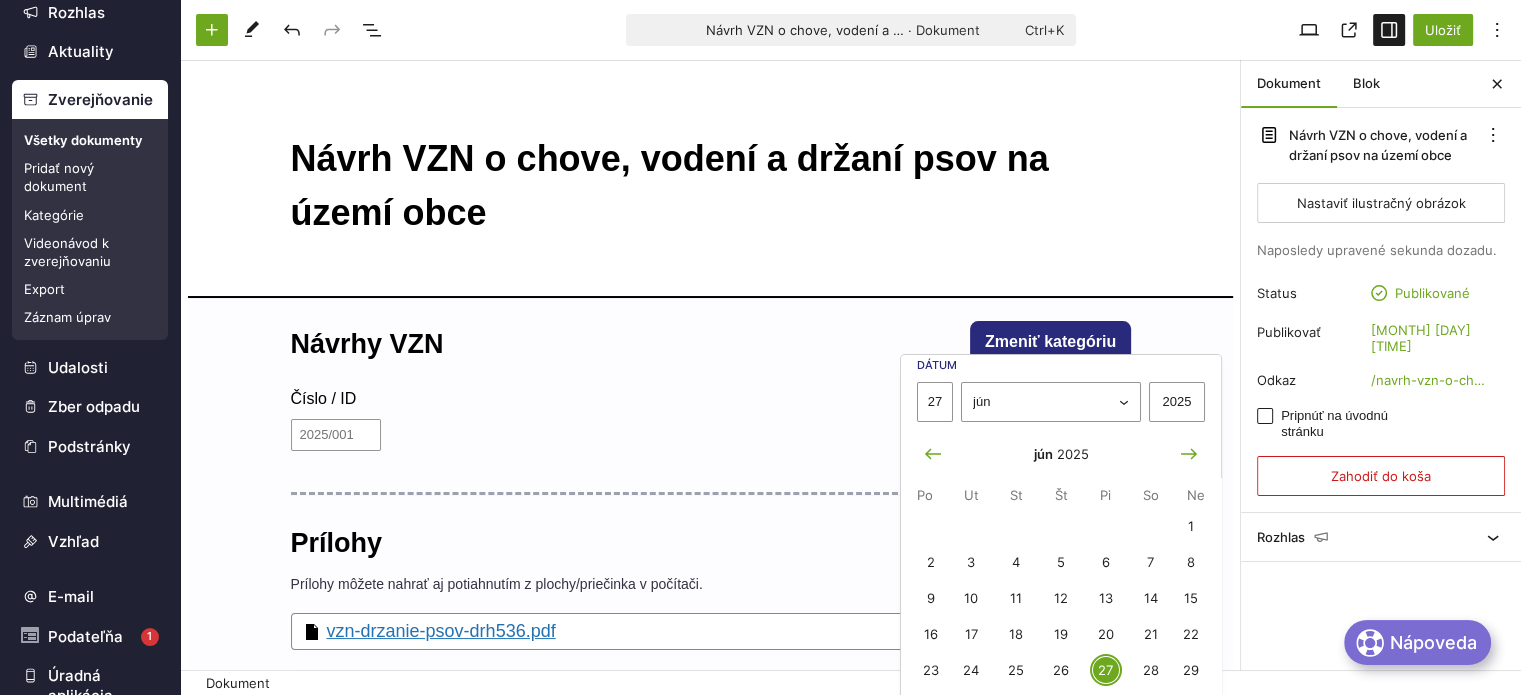scroll, scrollTop: 152, scrollLeft: 0, axis: vertical 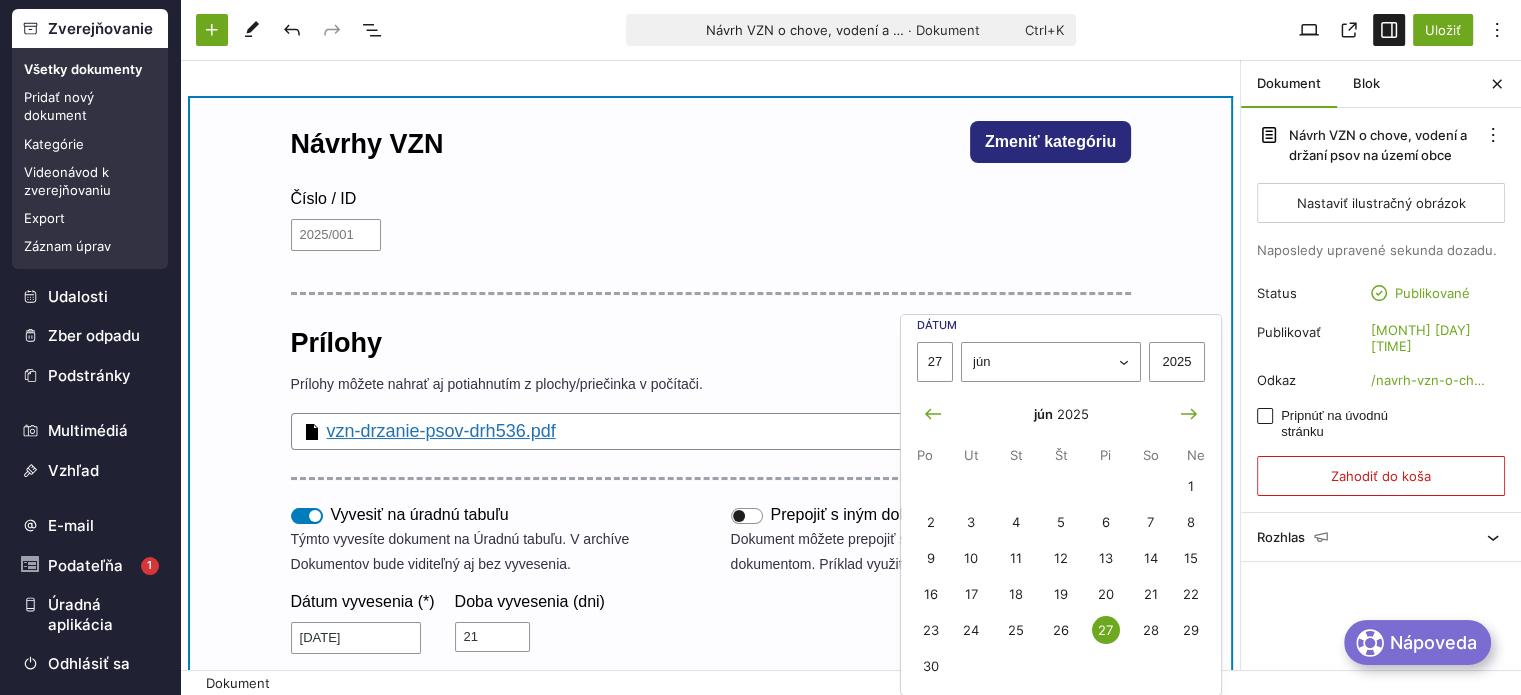 click on "Návrhy VZN   Zmeniť kategóriu Číslo / ID Prílohy Nahrať prílohy Prílohy môžete nahrať aj potiahnutím z plochy/priečinka v počítači. vzn-drzanie-psov-drh536.pdf odstrániť Presuňte sem súbory Vyvesiť na úradnú tabuľu Týmto vyvesíte dokument na Úradnú tabuľu. V archíve Dokumentov bude viditeľný aj bez vyvesenia. Dátum vyvesenia (*) 28.06.2024 Doba vyvesenia (dni) 21 Dátum zvesenia:  18.07.2024 Prepojiť s iným dokumentom Dokument môžete prepojiť s iným, skôr zverejneným dokumentom. Príklad využitia: dodatok k zmluve. Zverejniť na CUET Týmto zverejníte dokument na  Centrálnej úradnej el. tabuli . Odkaz na zákon „Návrh nariadenia, o ktorom má rokovať obecné zastupiteľstvo, zverejní obec jeho vyvesením na úradnej tabuli v obci najmenej 15 dní pred rokovaním obecného zastupiteľstva o návrhu nariadenia.” Zdroj:  369/1990 Zb. §6  | Aktualizované: 9.8.2021" at bounding box center [711, 546] 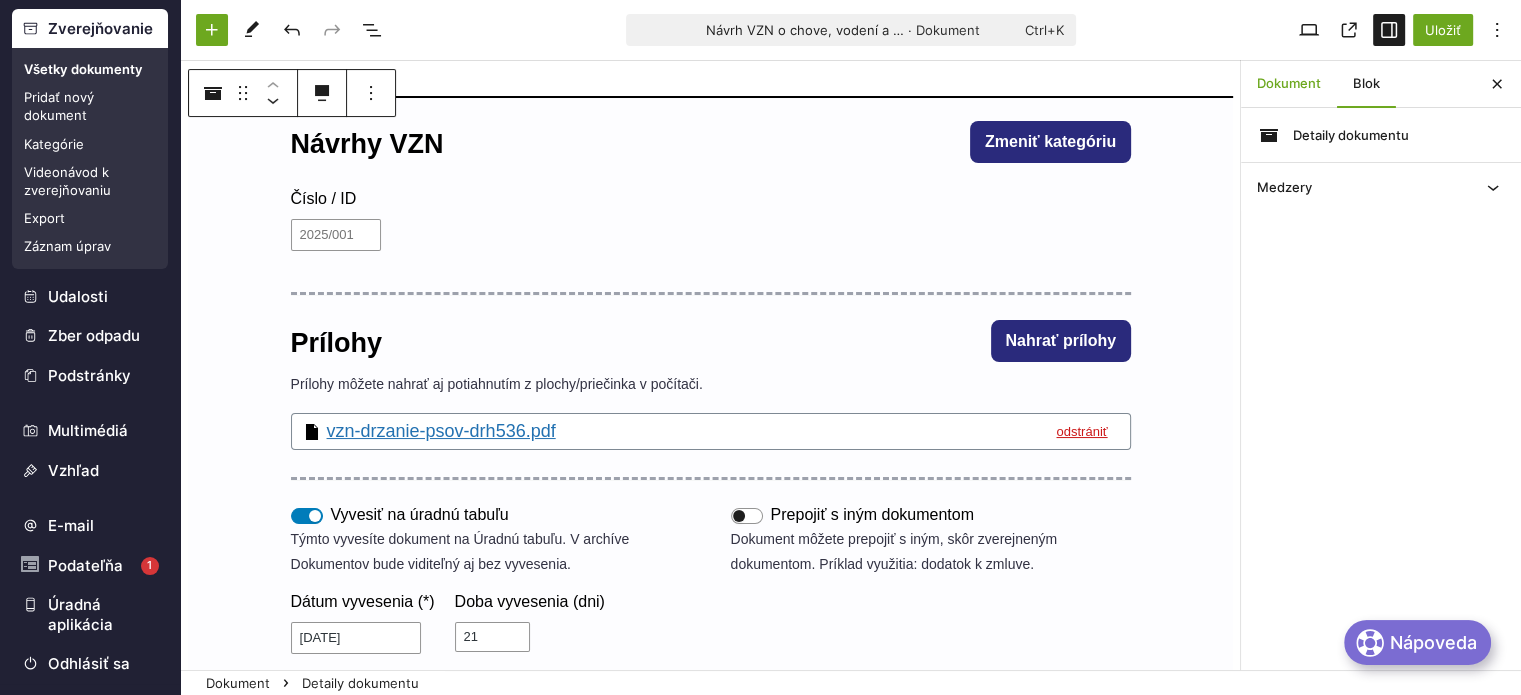 click on "Dokument" at bounding box center [1289, 84] 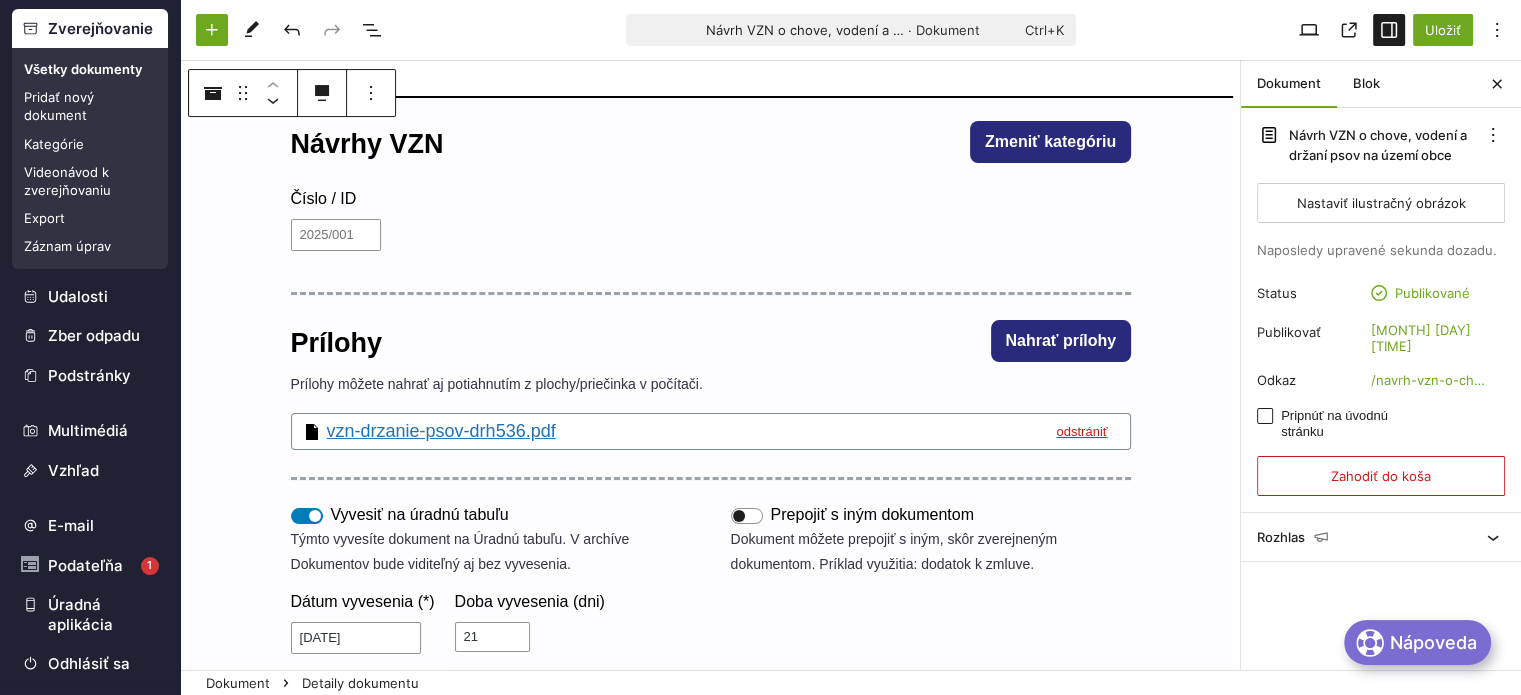 click on "Návrh VZN o chove, vodení a držaní psov na území obce · Dokument Ctrl+K Náhľad (otvára sa na novej karte) Uložiť" at bounding box center (850, 30) 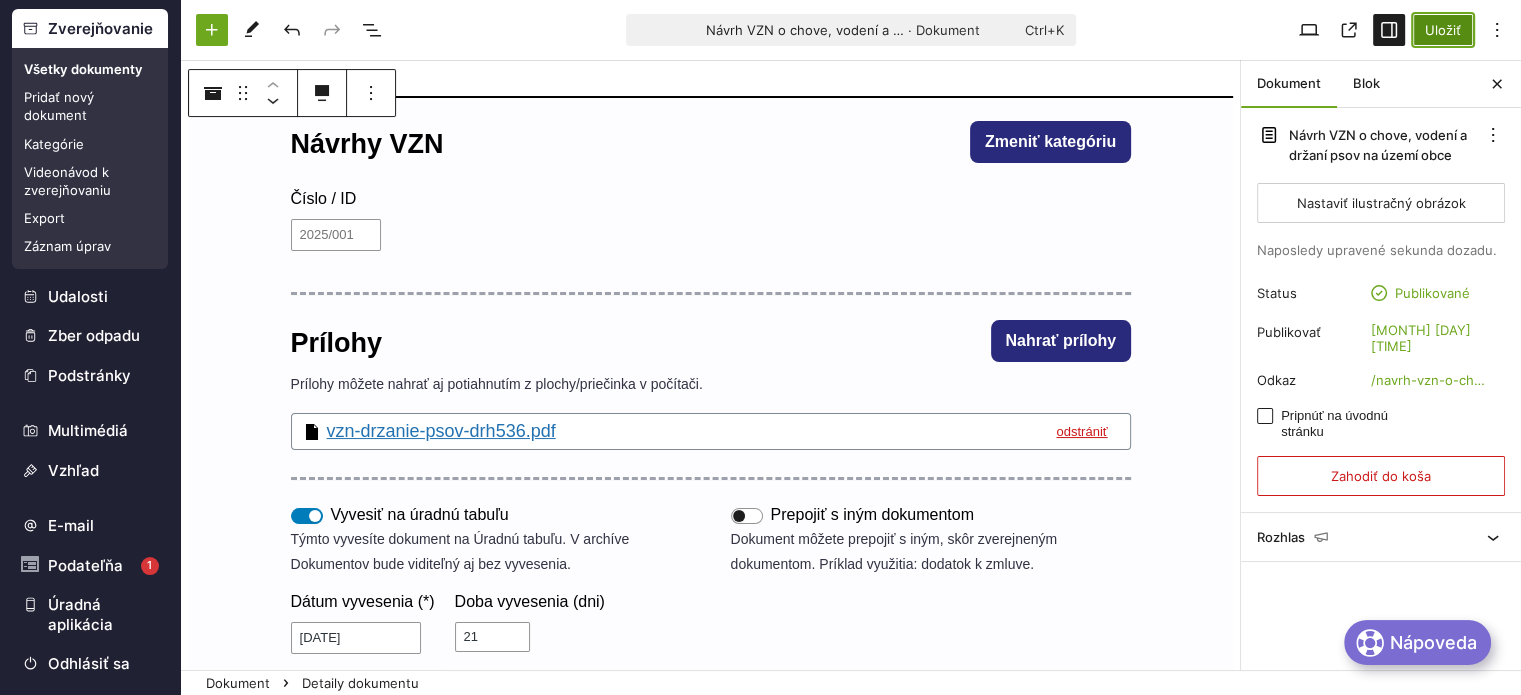 click on "Uložiť" at bounding box center (1443, 30) 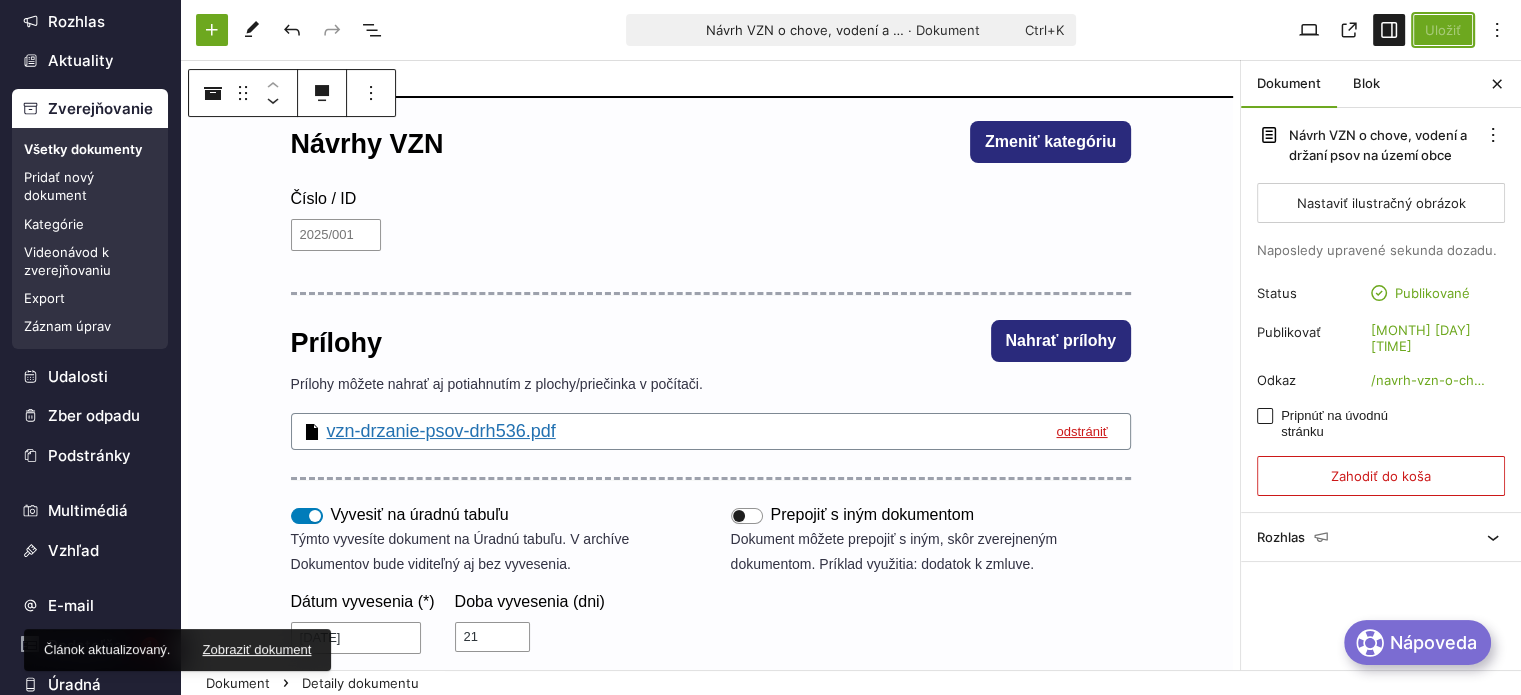 scroll, scrollTop: 0, scrollLeft: 0, axis: both 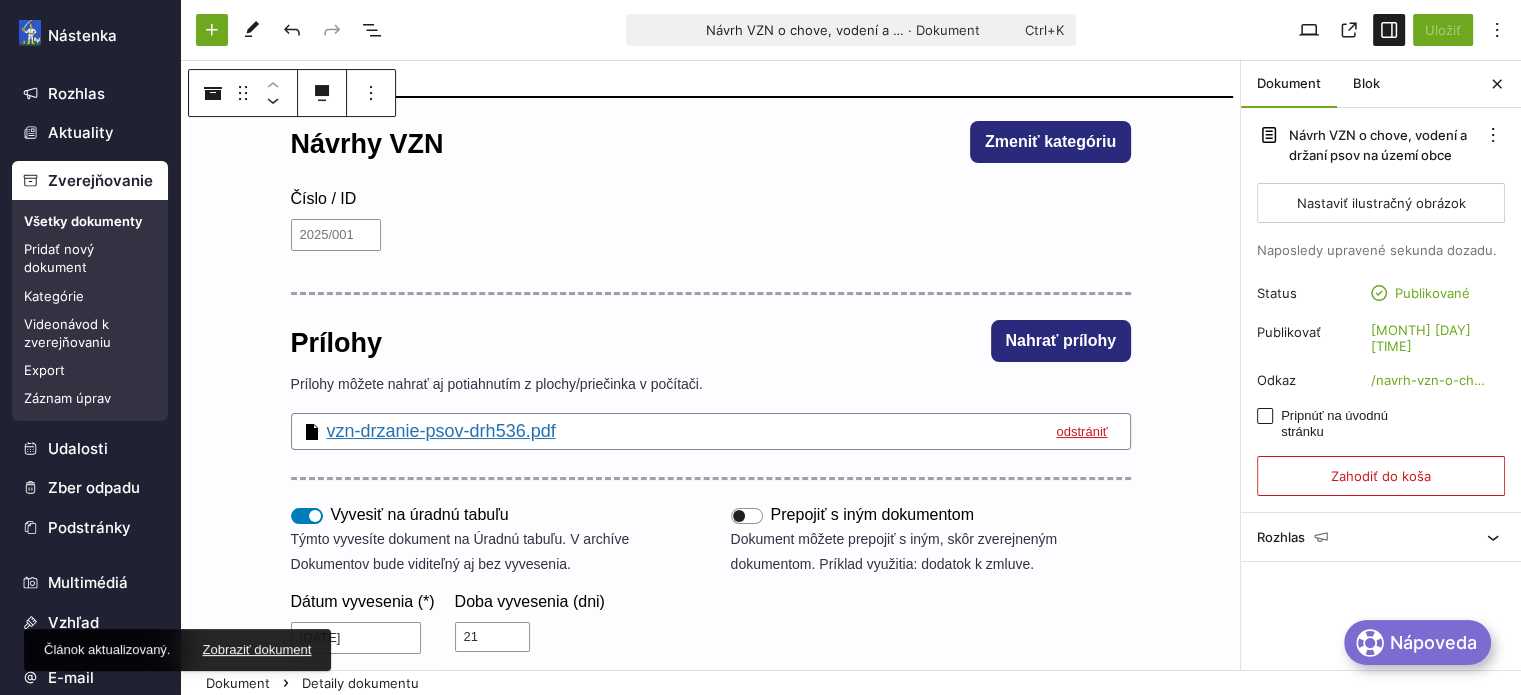 click on "Zverejňovanie" at bounding box center (90, 181) 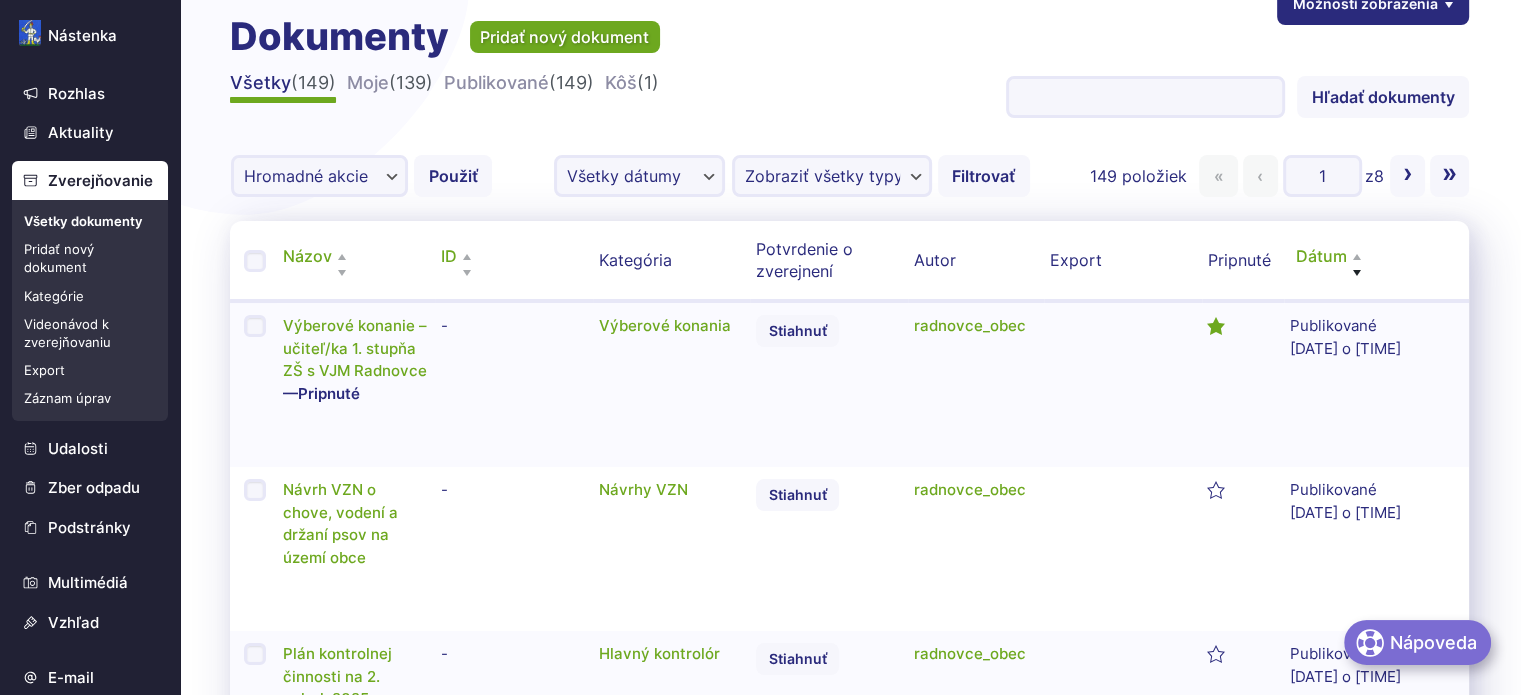 scroll, scrollTop: 0, scrollLeft: 0, axis: both 